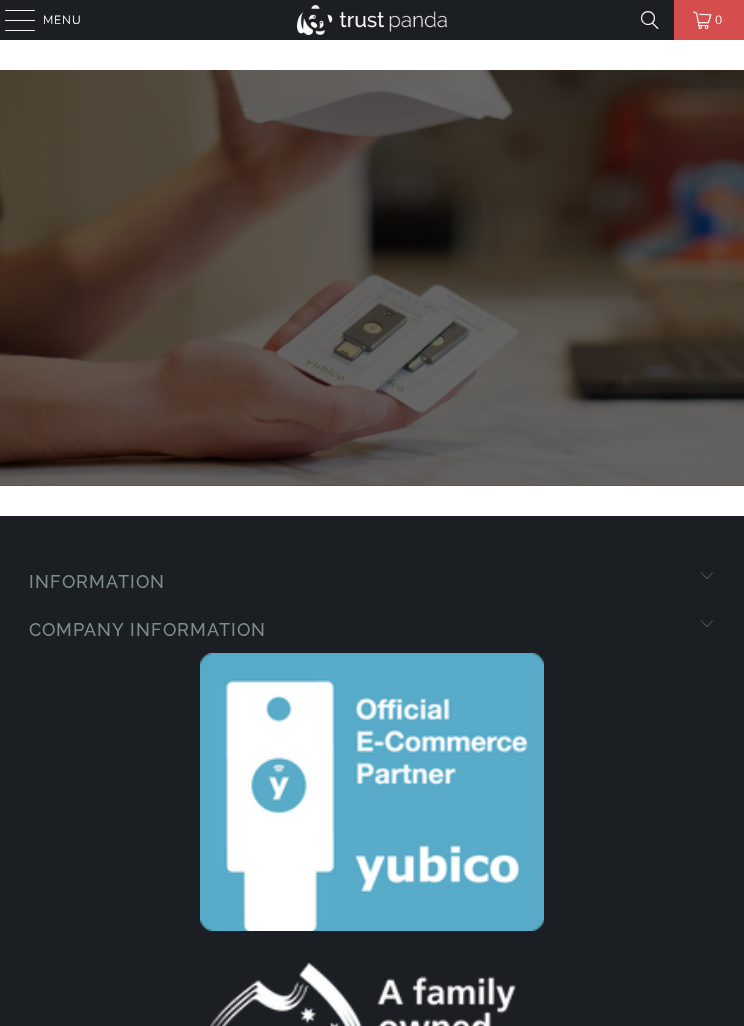 scroll, scrollTop: 0, scrollLeft: 0, axis: both 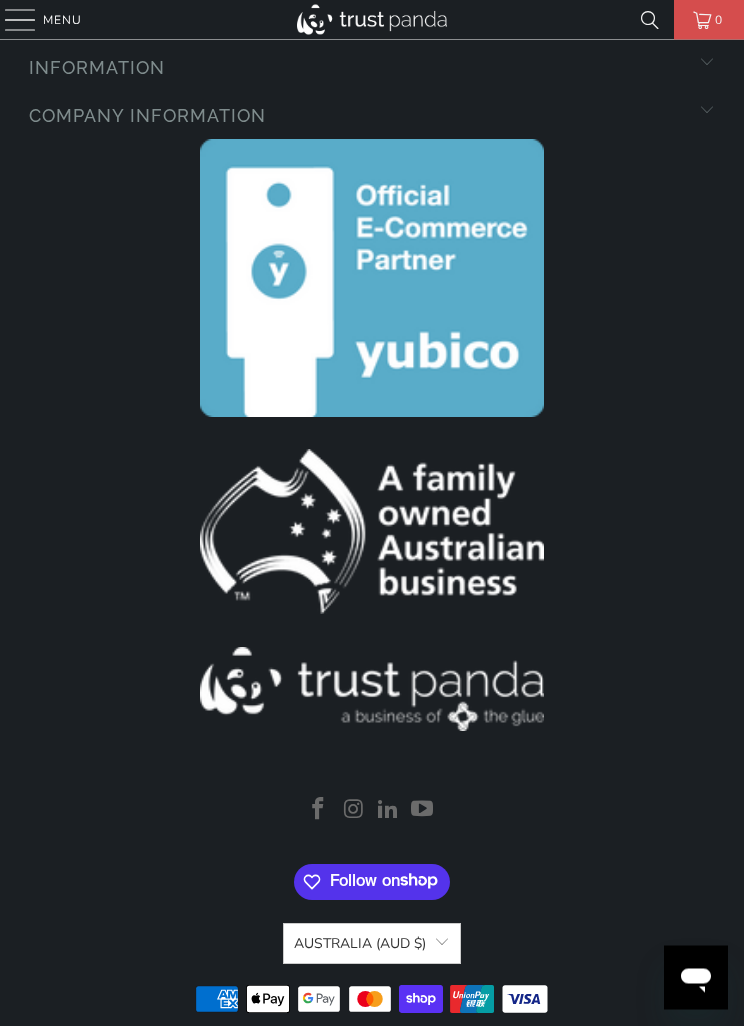 click at bounding box center (371, 279) 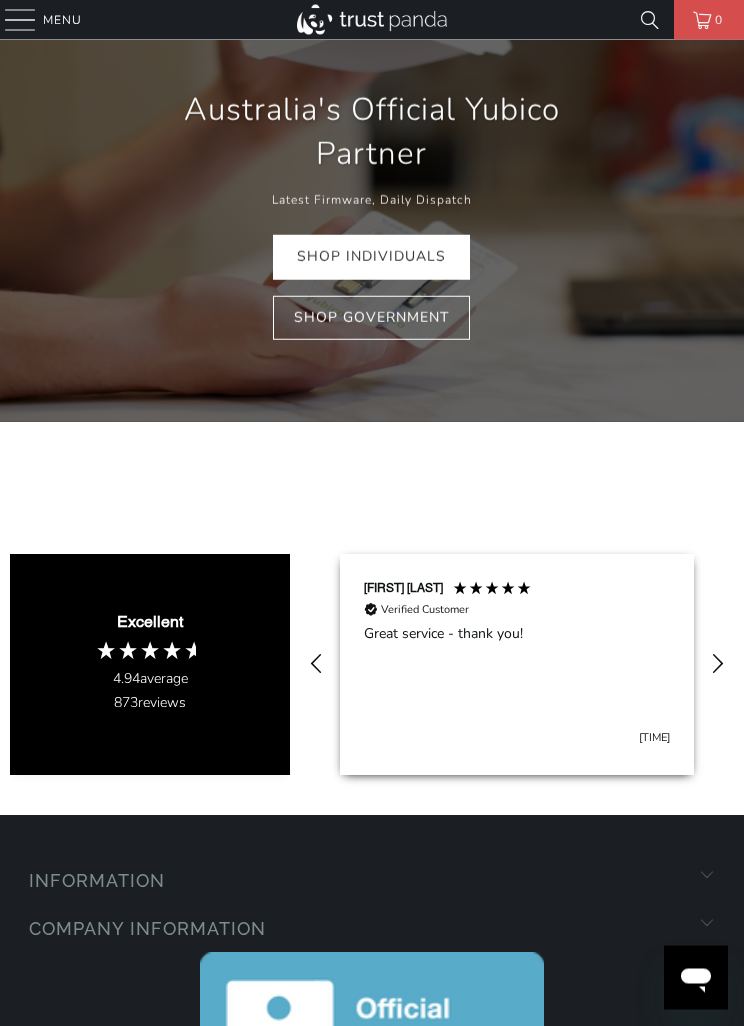 scroll, scrollTop: 0, scrollLeft: 0, axis: both 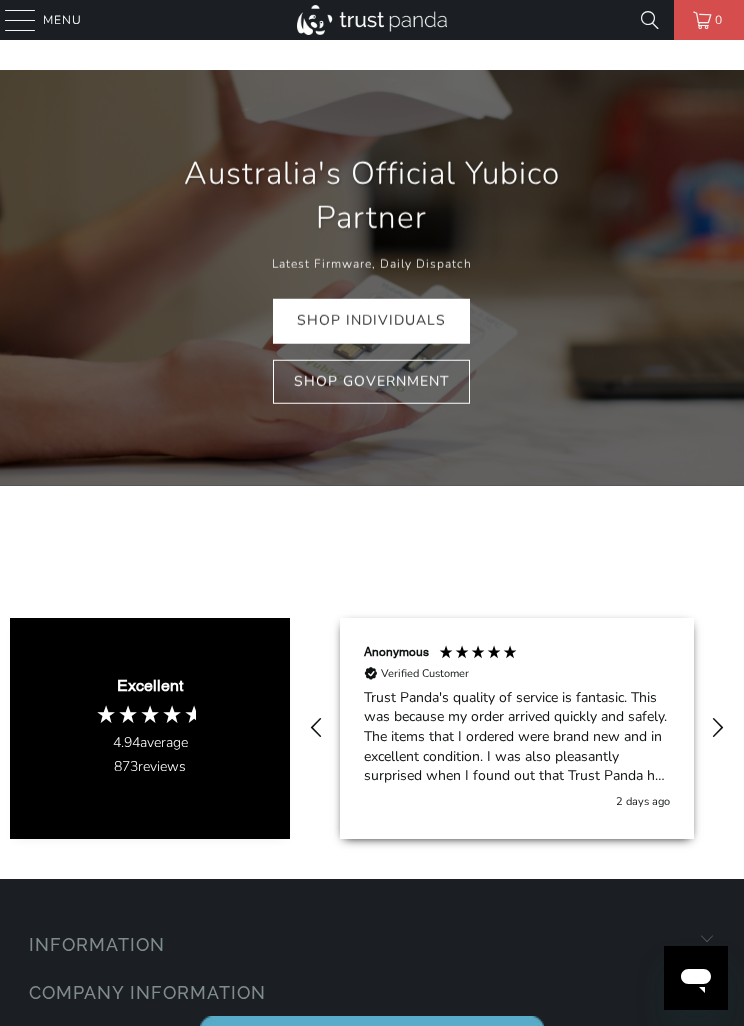 click on "Shop Individuals" at bounding box center (371, 321) 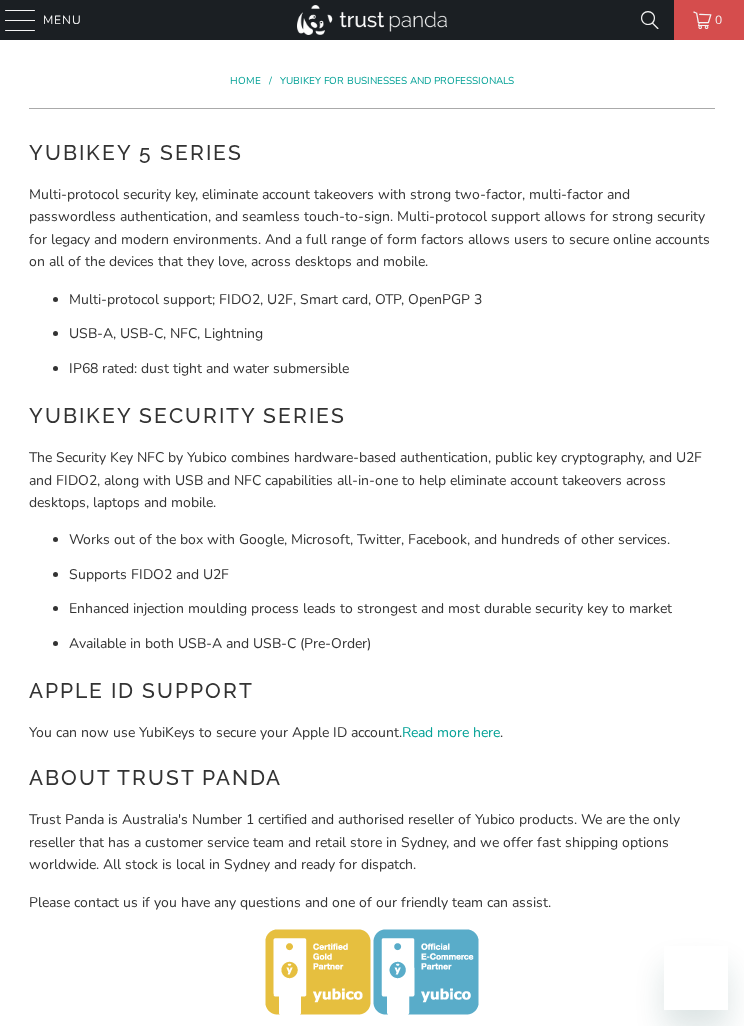 scroll, scrollTop: 0, scrollLeft: 0, axis: both 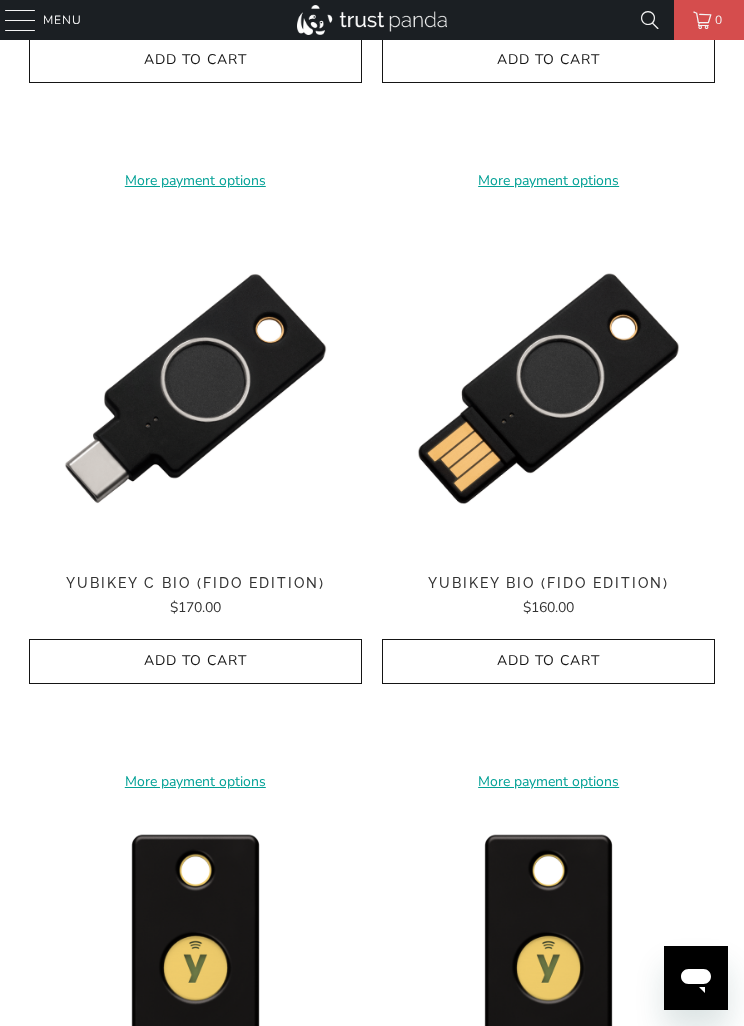 click at bounding box center (195, 388) 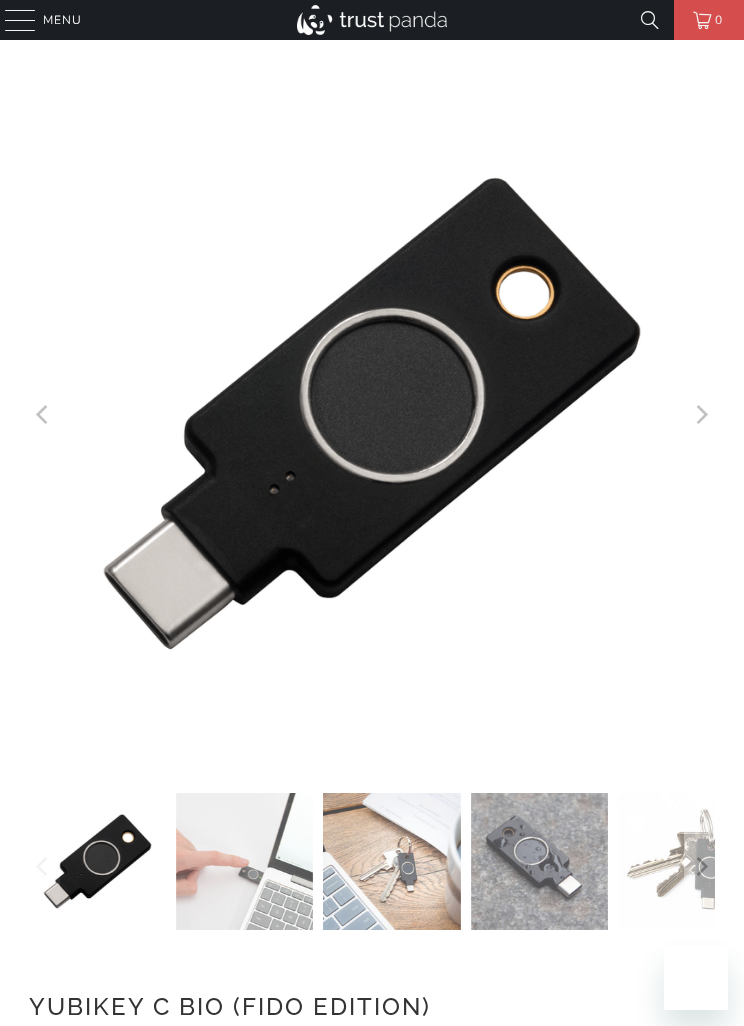 scroll, scrollTop: 0, scrollLeft: 0, axis: both 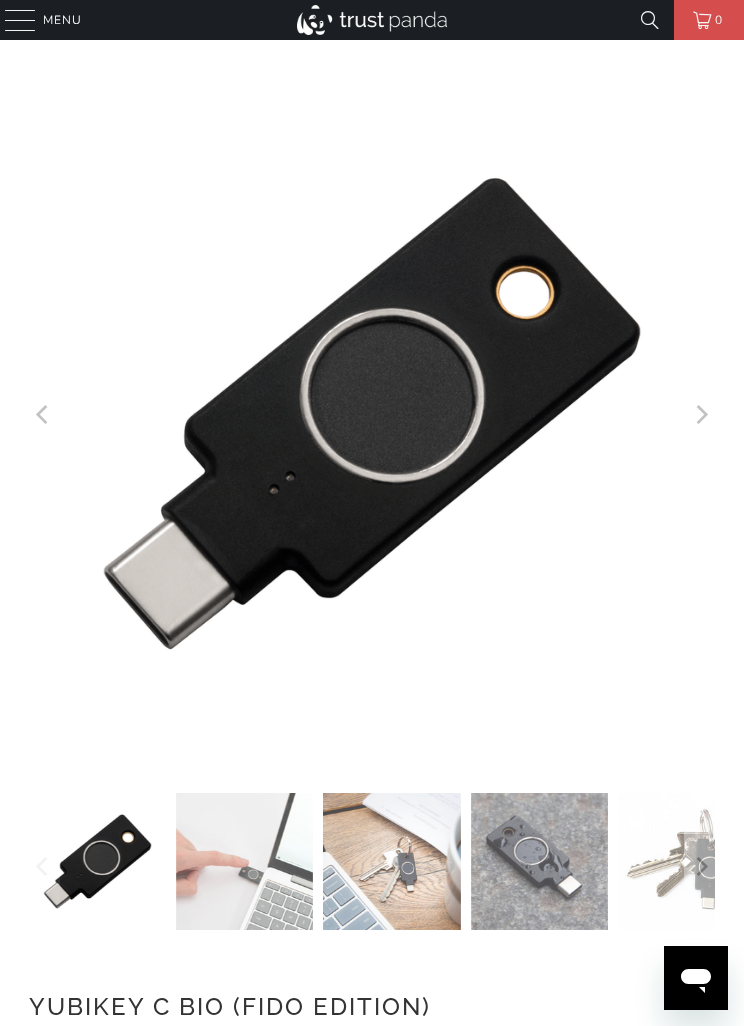 click 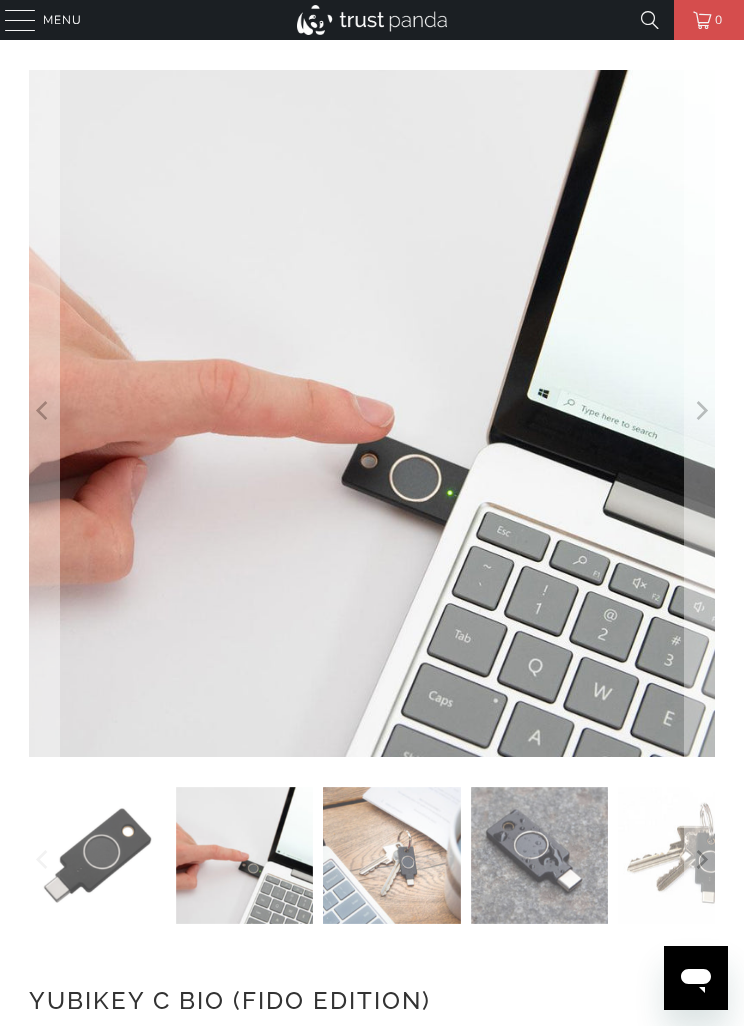 click 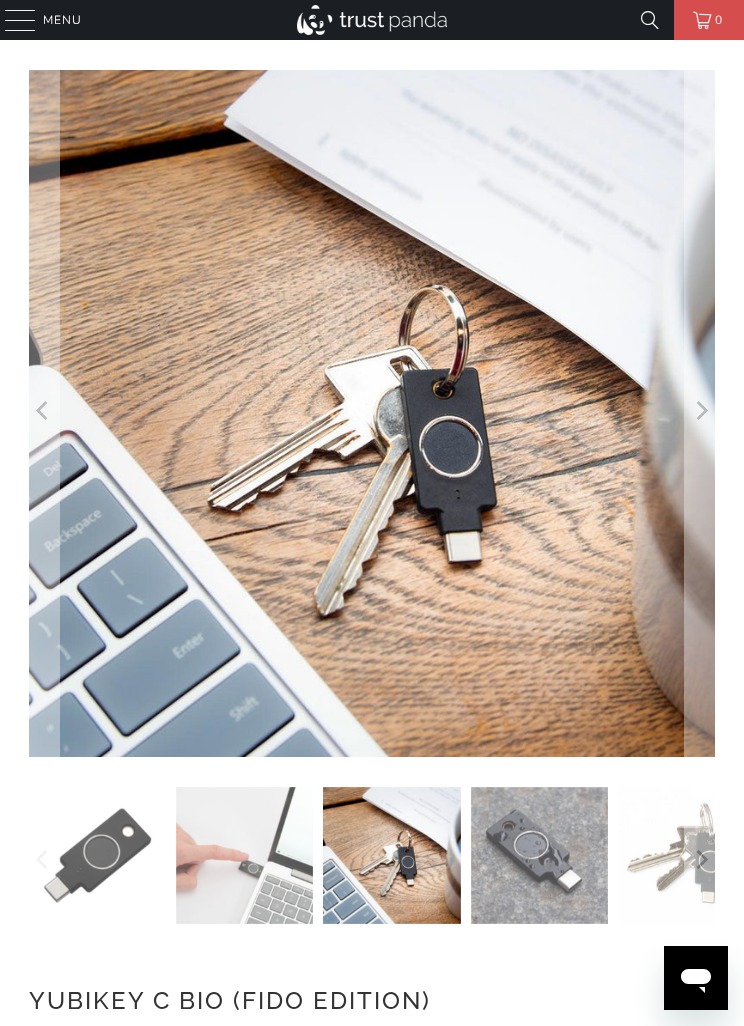 click 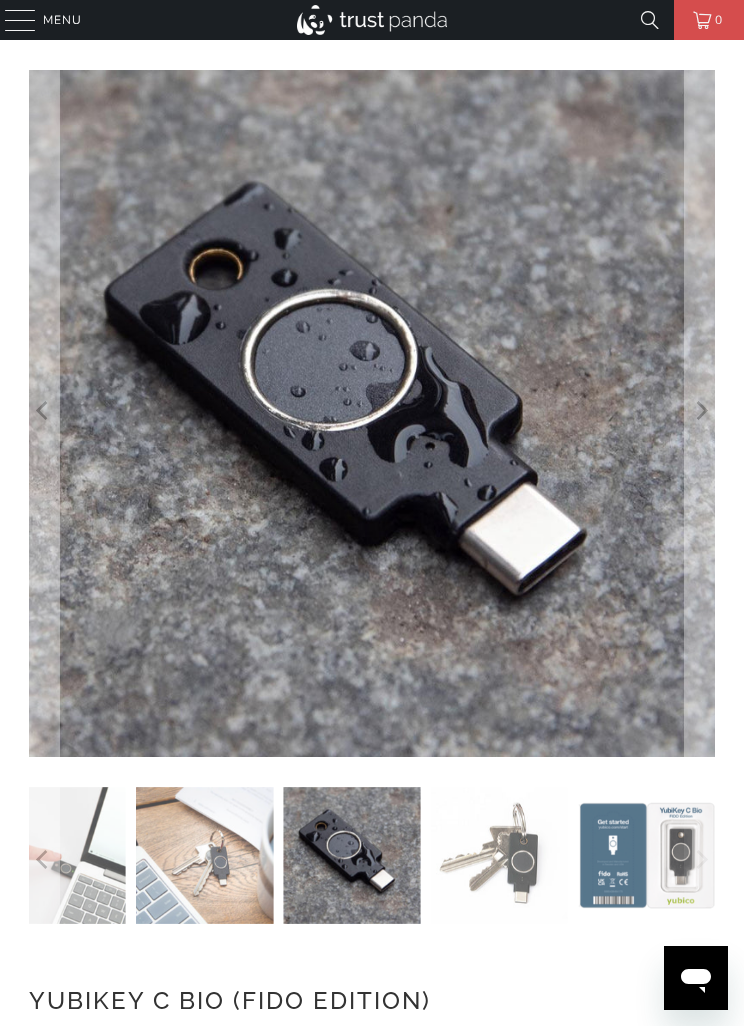 click 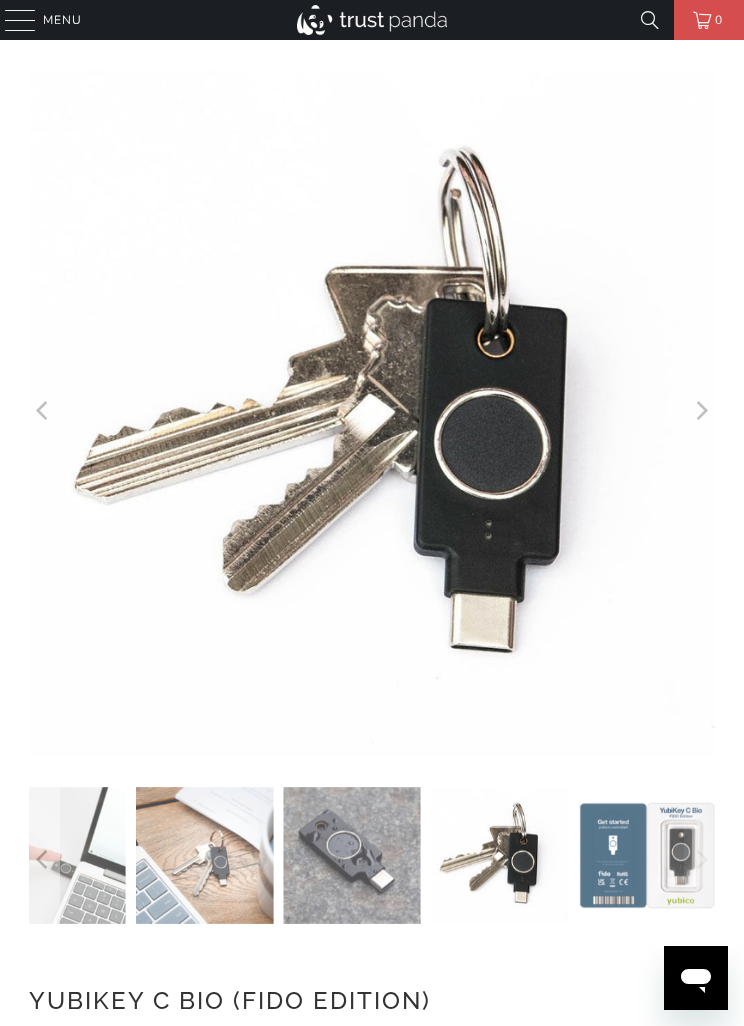 click 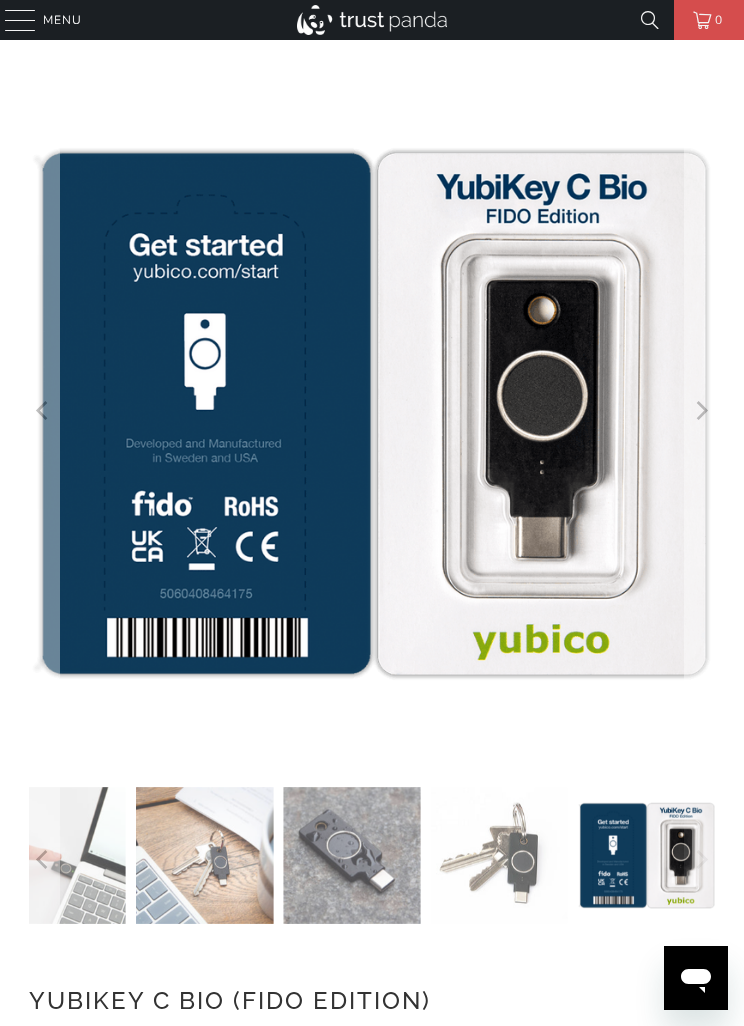 click 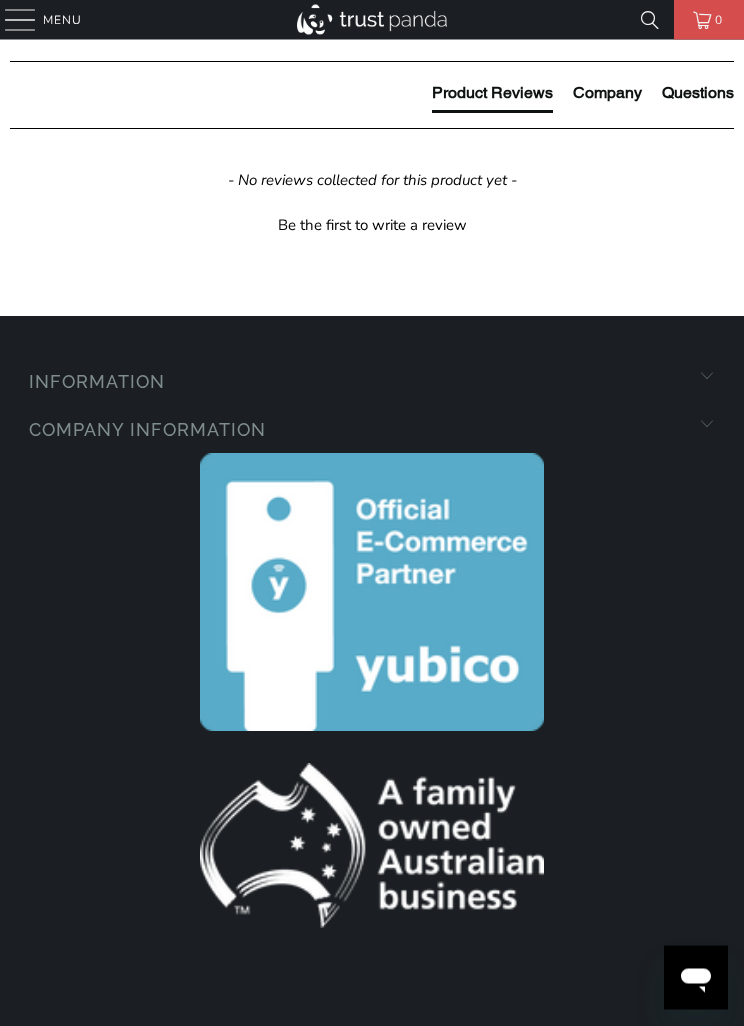 scroll, scrollTop: 1822, scrollLeft: 0, axis: vertical 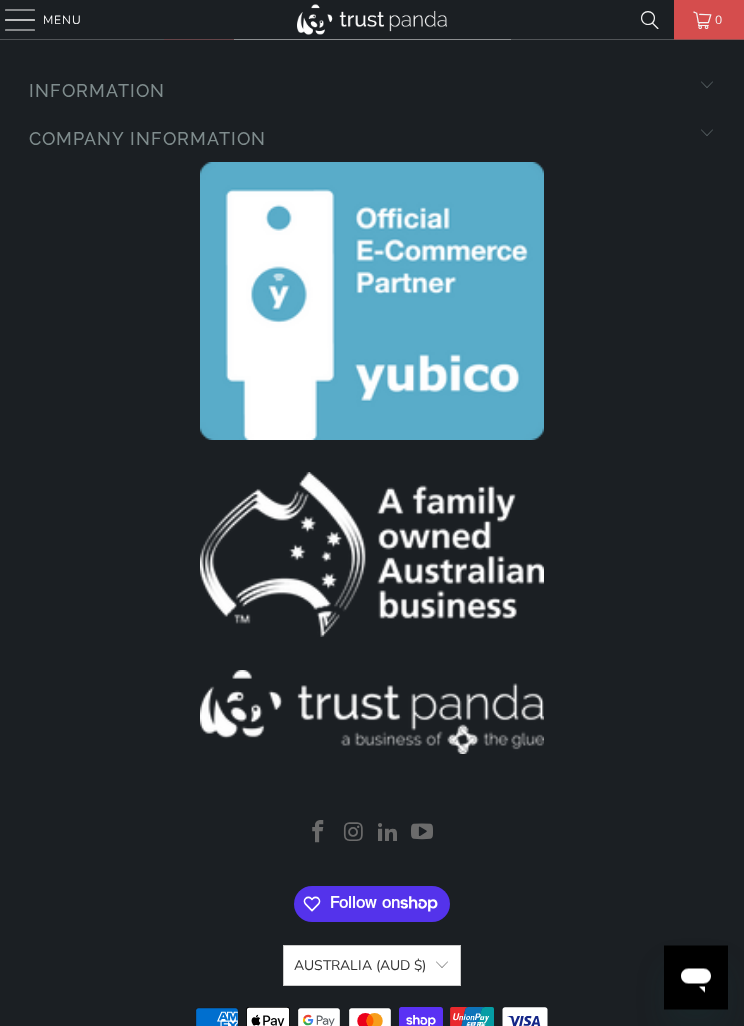 click on "Questions" at bounding box center [698, -197] 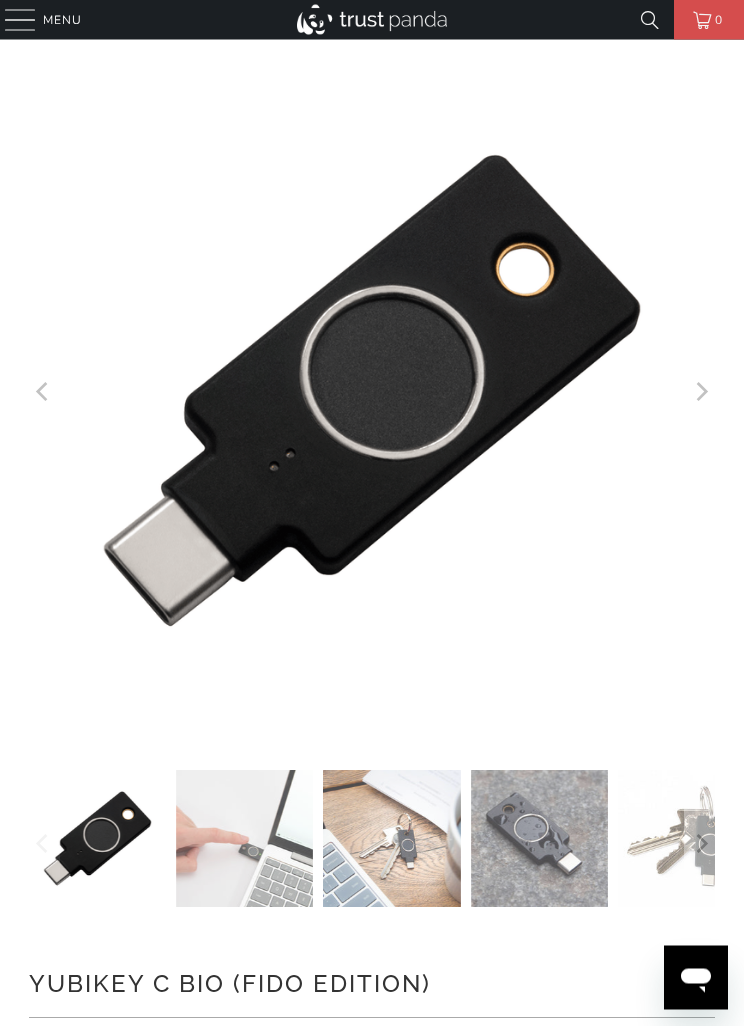 scroll, scrollTop: 0, scrollLeft: 0, axis: both 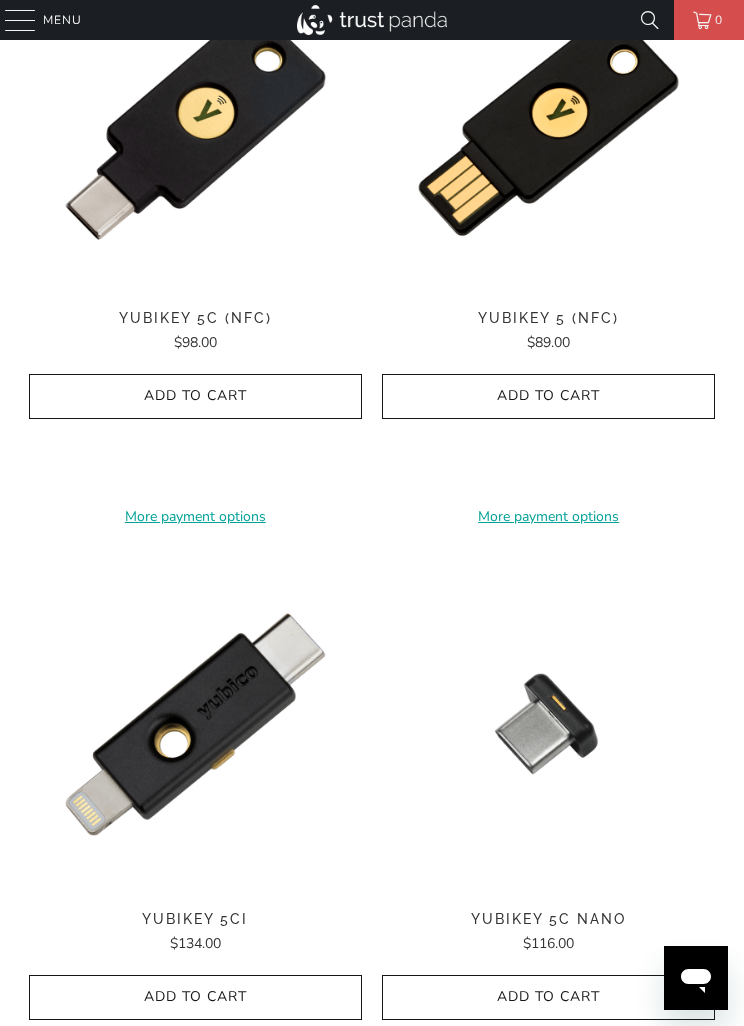 click at bounding box center [195, 122] 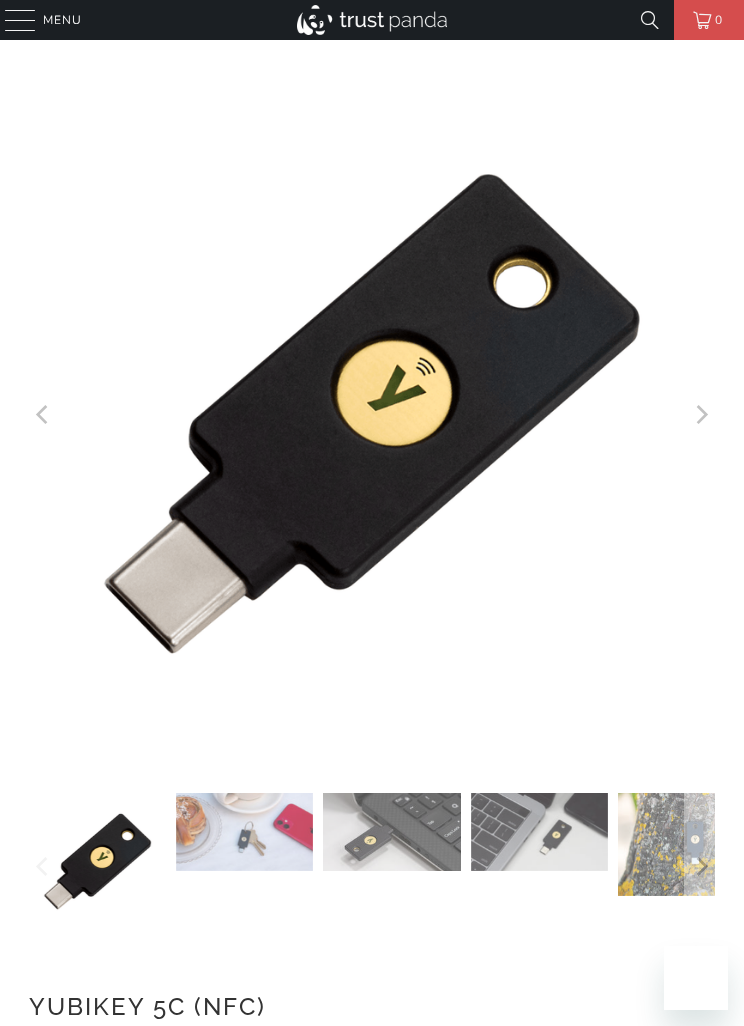 scroll, scrollTop: 0, scrollLeft: 0, axis: both 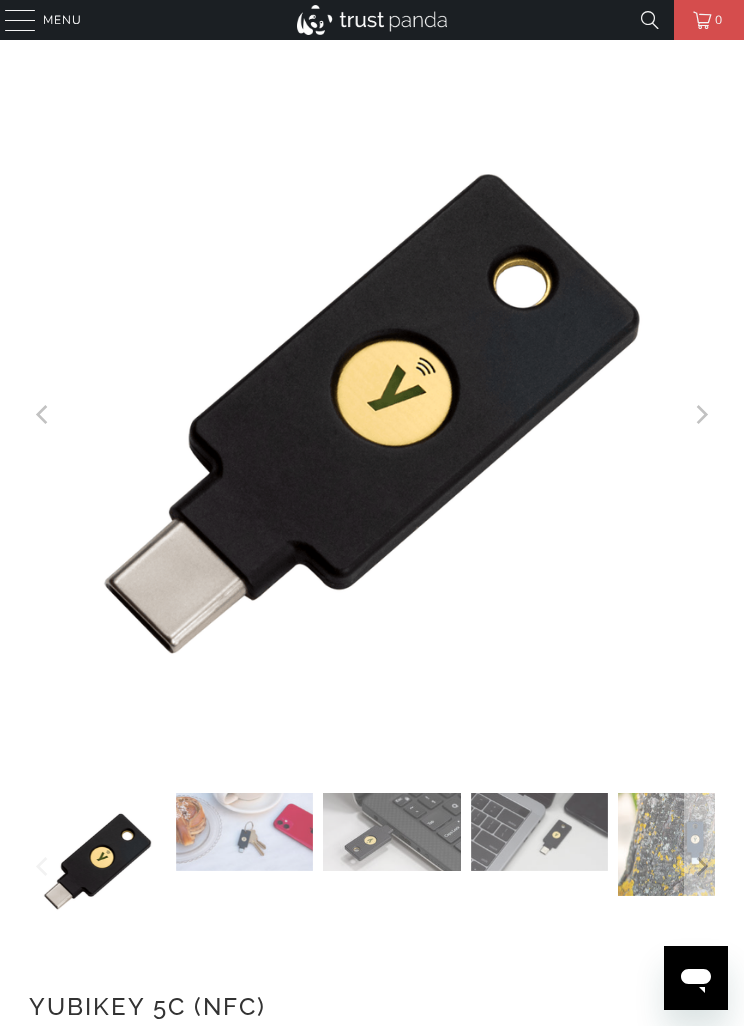 click at bounding box center (700, 416) 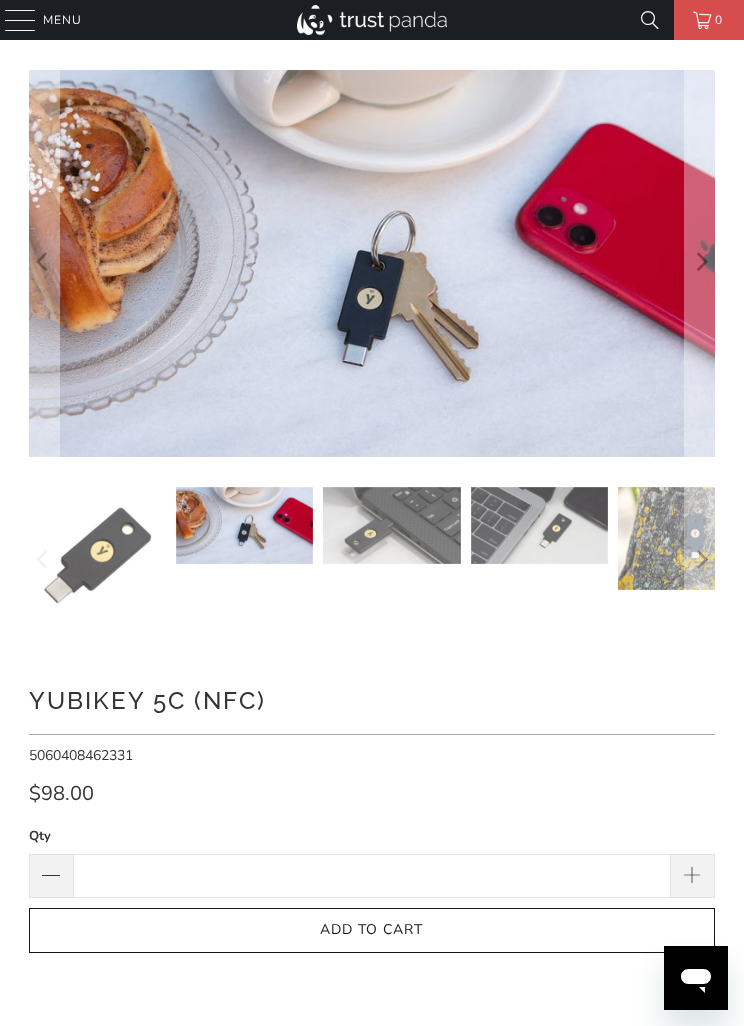 click at bounding box center [700, 263] 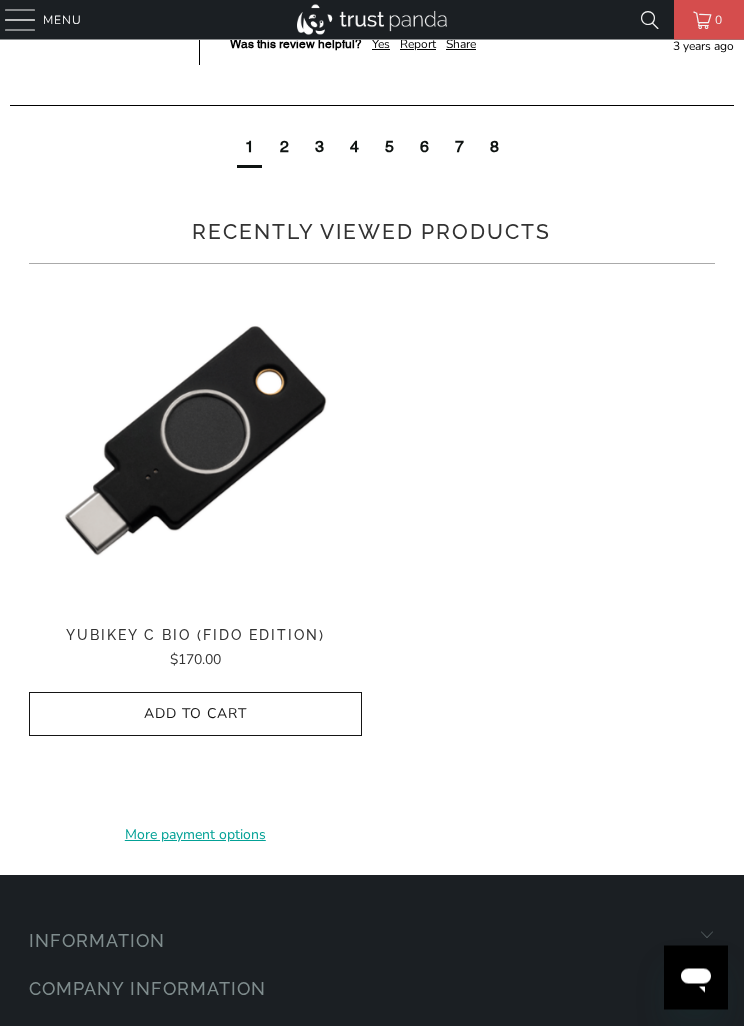 scroll, scrollTop: 2075, scrollLeft: 0, axis: vertical 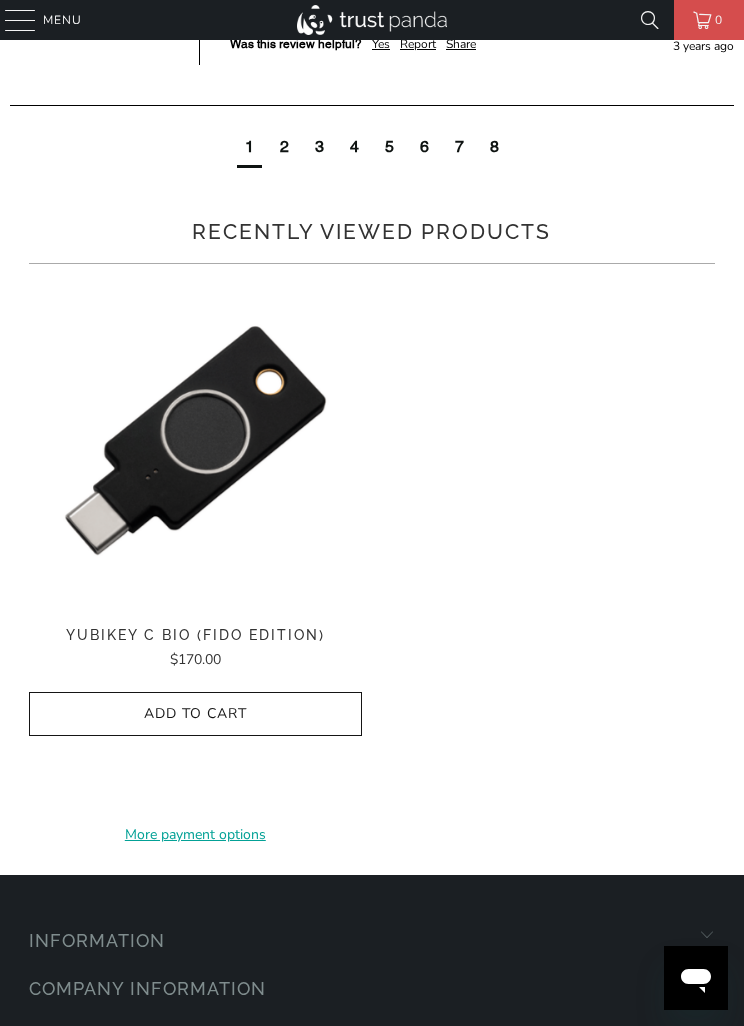 click on "TAP-AND-GO  - Just tap YubiKey 5C NFC to NFC-enabled Android, Windows 10 and iOS devices and applications | YubiKey 5C NFC also slips into any standard USB-C port DURABLE  - Fiberglass reinforced bodies and military-grade hardened gold protect YubiKey from everyday life | YubiKey 5 NFC features water and crush resistance PORTABLE  - Fit YubiKey on a keyring and carry without any worry WORKS  - YubiKey 5 Series Works with the most web services" at bounding box center [0, 0] 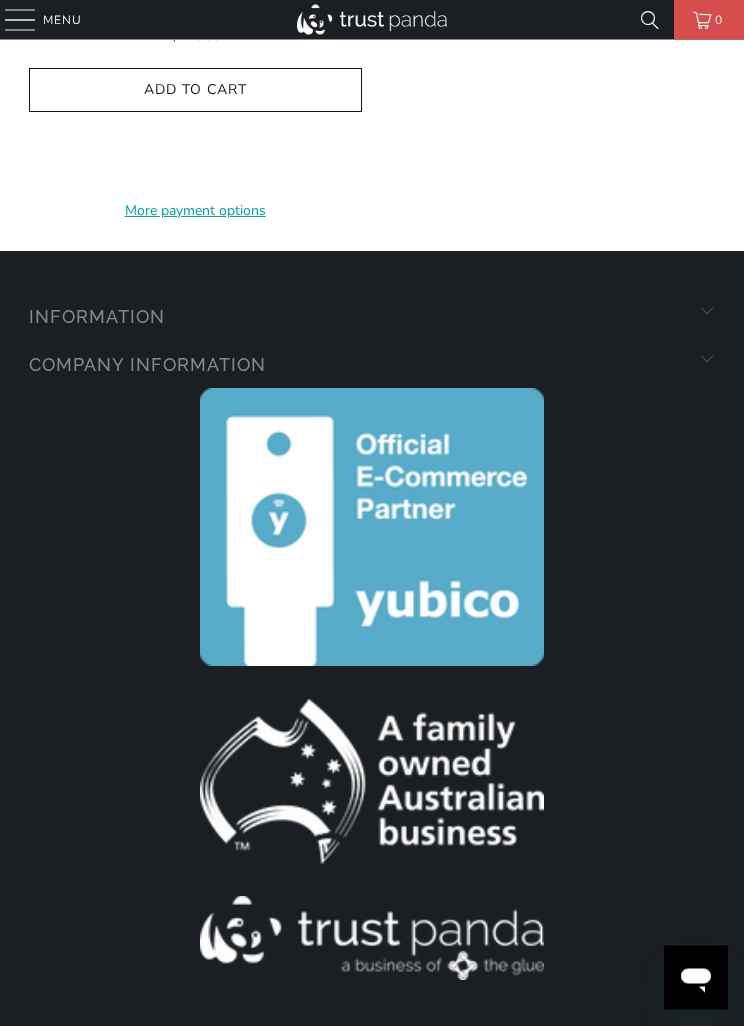 scroll, scrollTop: 2700, scrollLeft: 0, axis: vertical 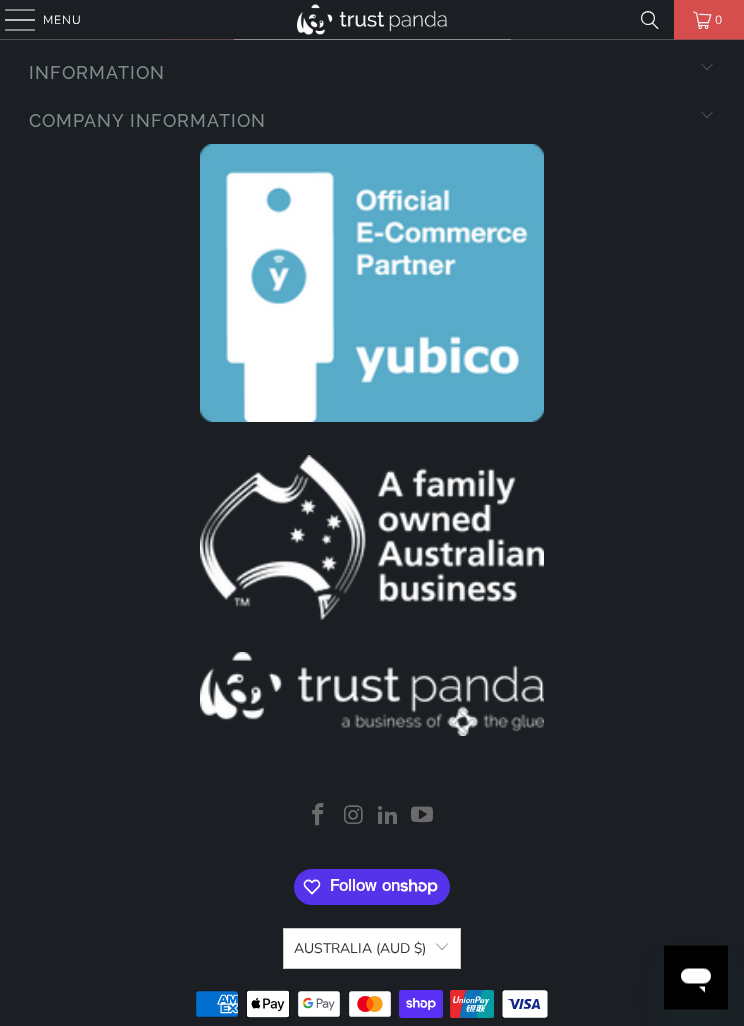 click on "8" 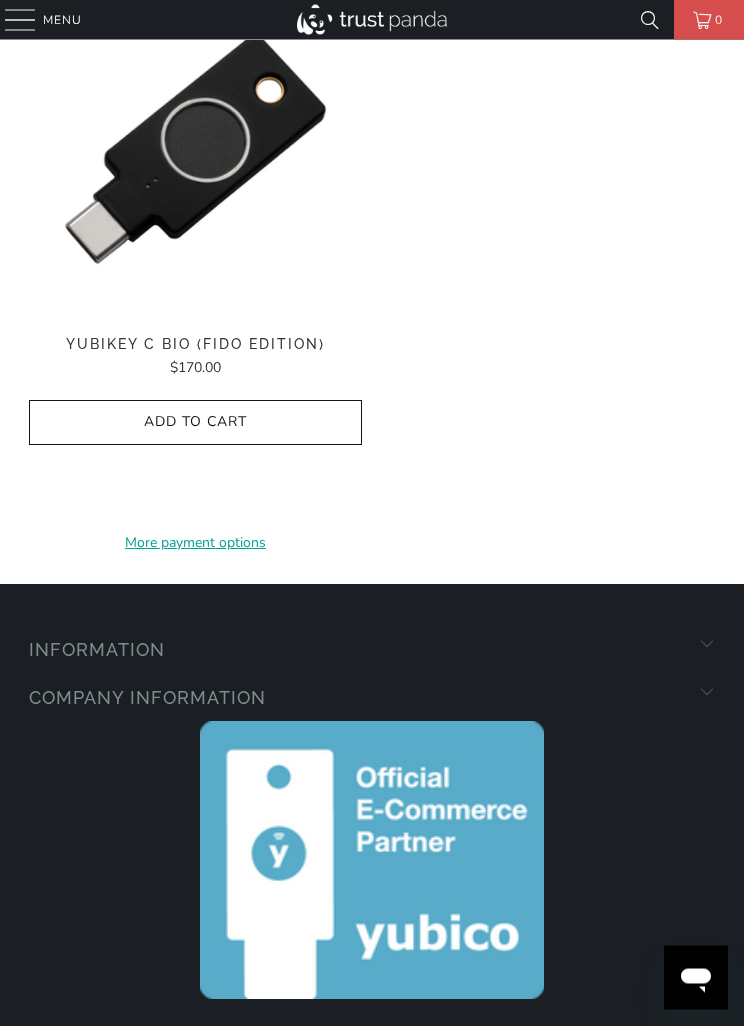click on "Sort" at bounding box center [32, -658] 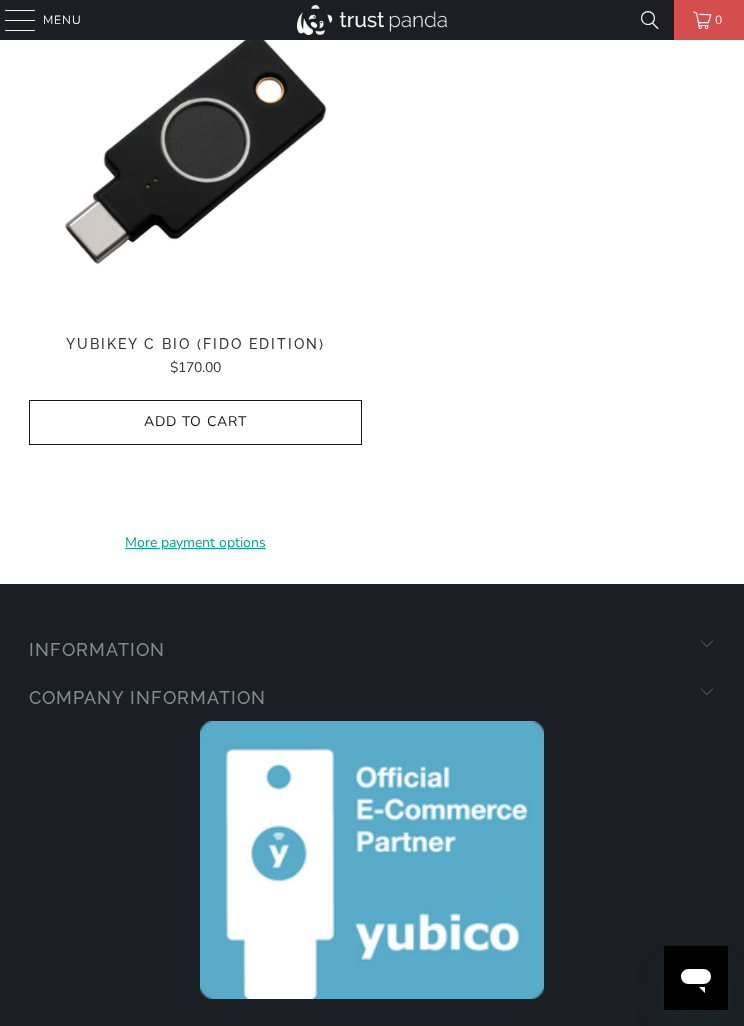 scroll, scrollTop: 1, scrollLeft: 0, axis: vertical 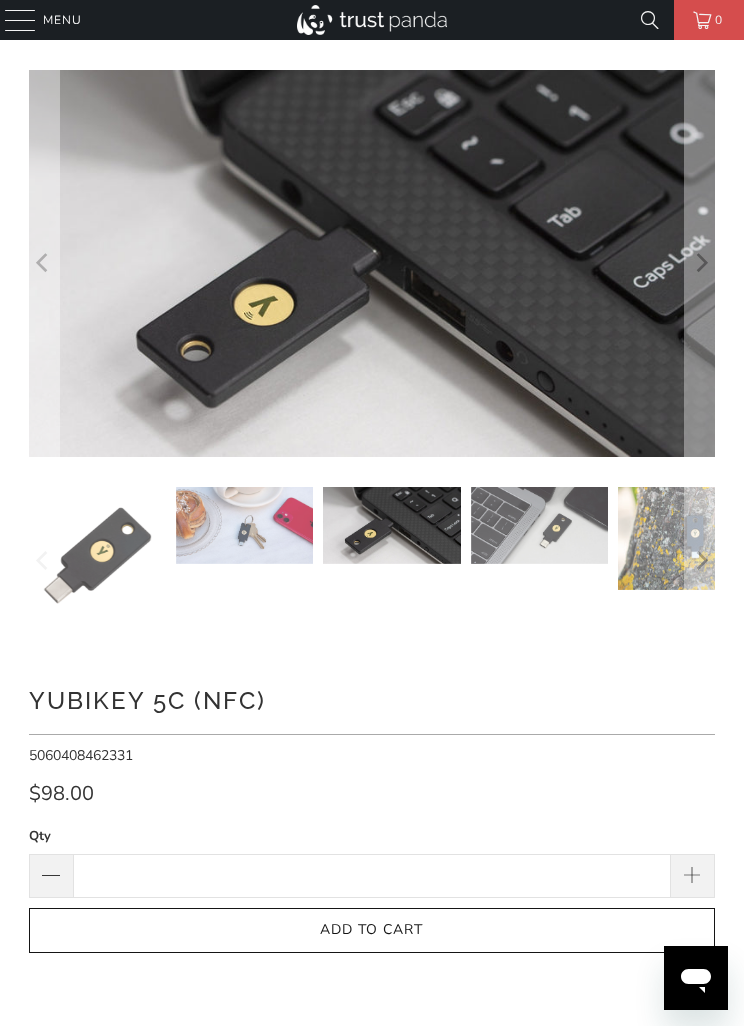 click at bounding box center [20, 20] 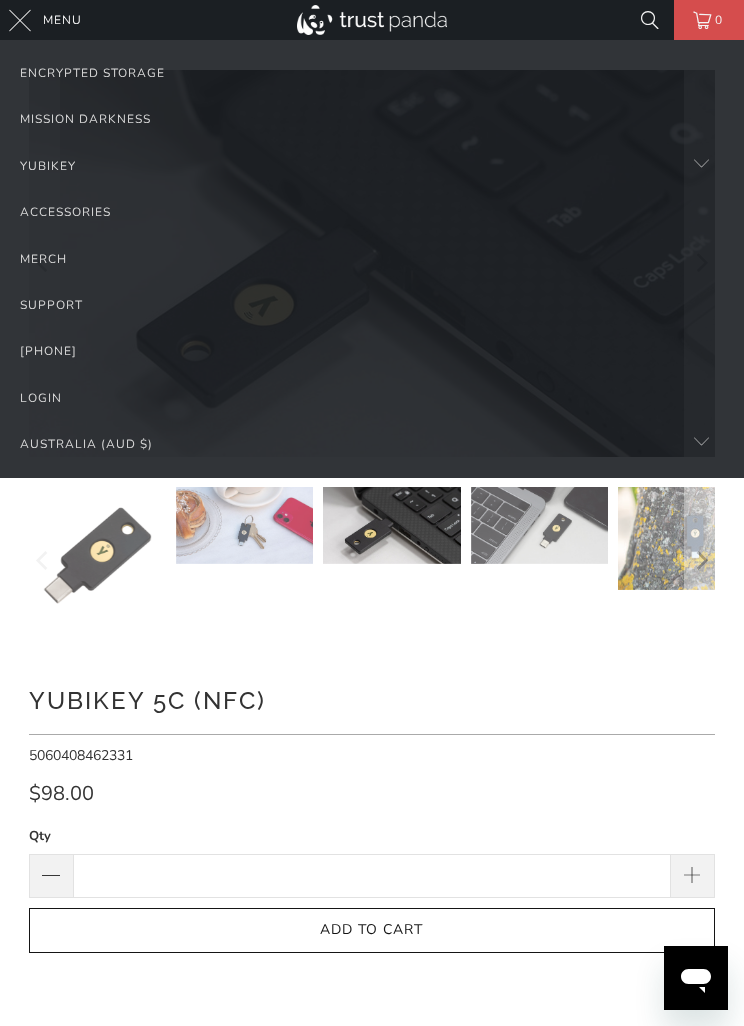 click on "Accessories" at bounding box center [372, 212] 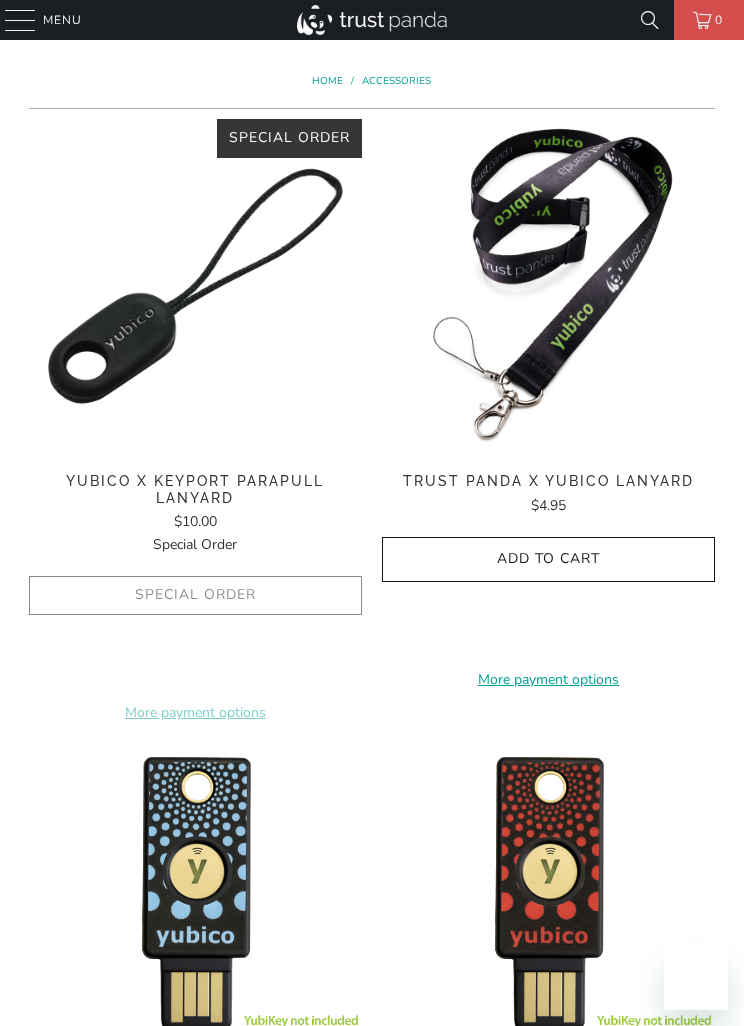 scroll, scrollTop: 0, scrollLeft: 0, axis: both 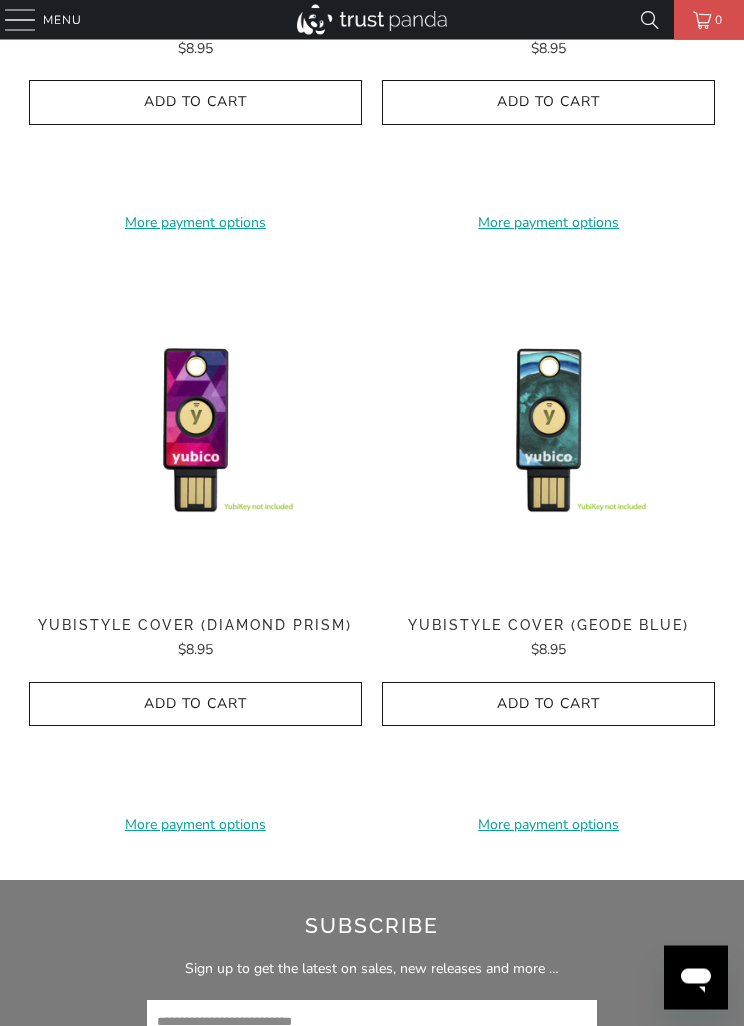 click at bounding box center (548, 431) 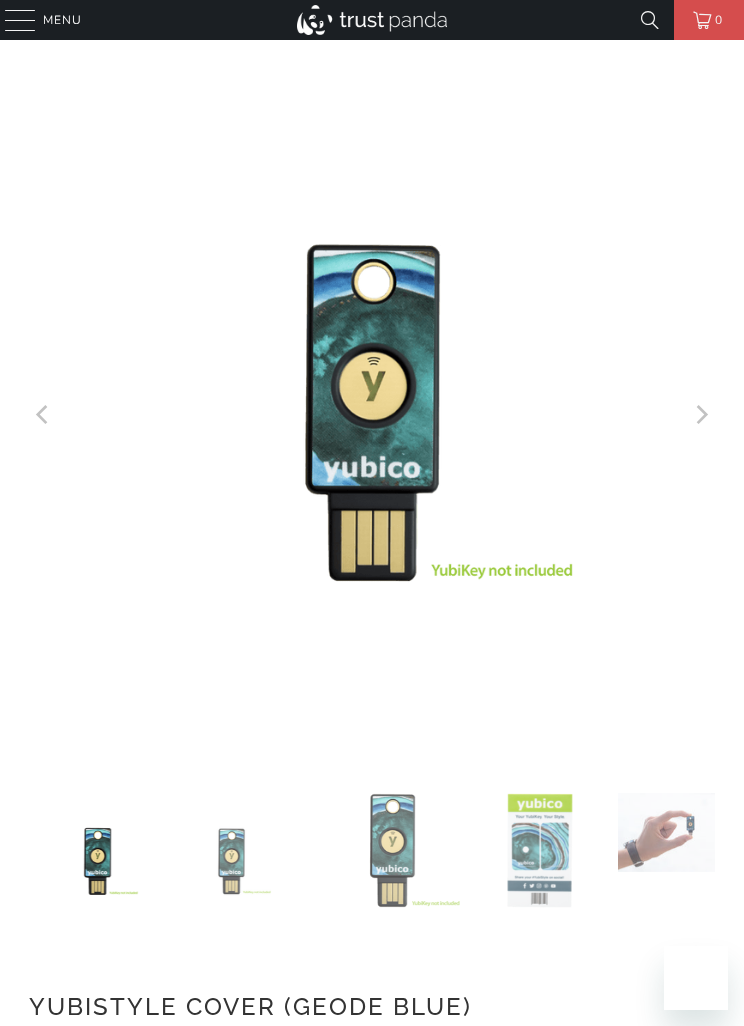 scroll, scrollTop: 0, scrollLeft: 0, axis: both 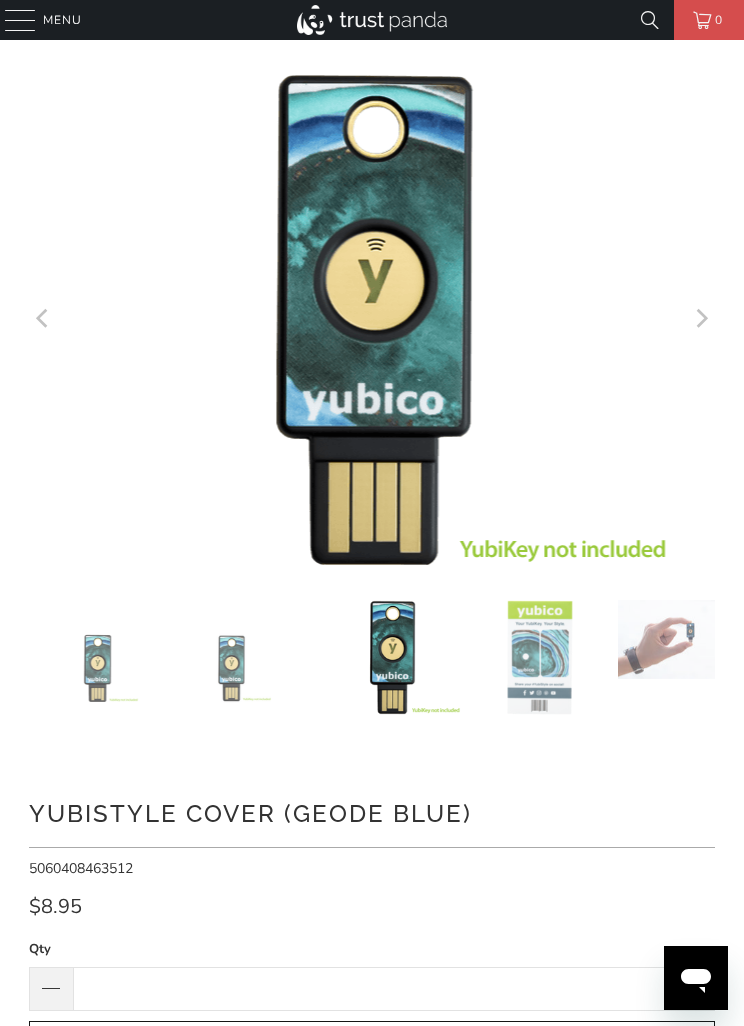 click at bounding box center (20, 20) 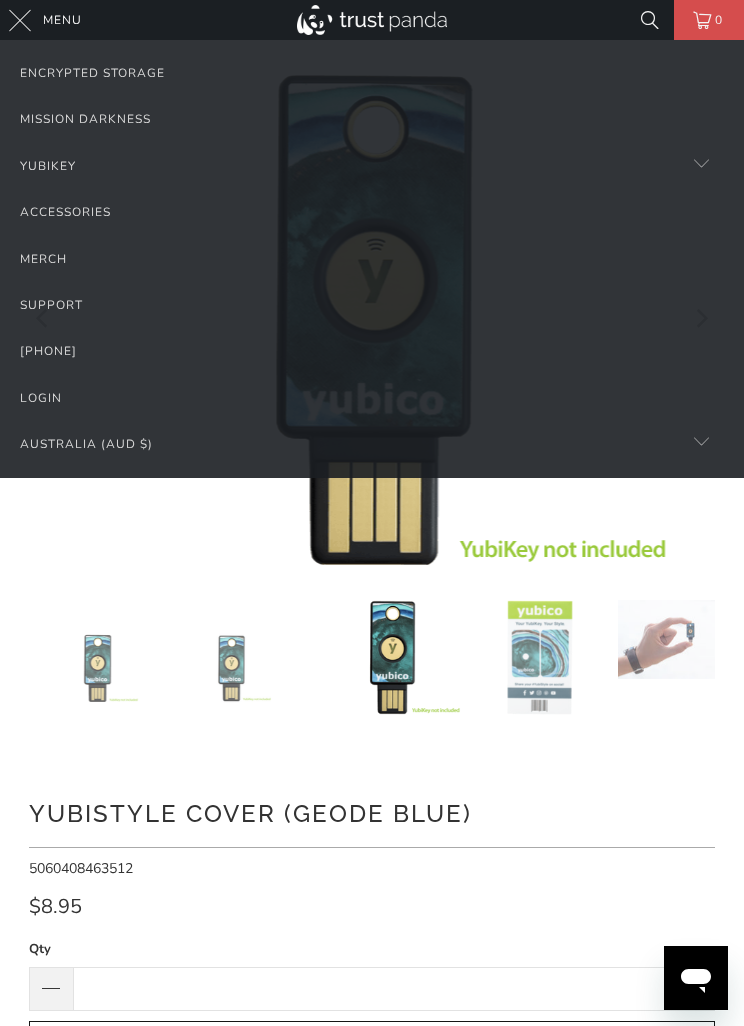 click on "Accessories" at bounding box center (372, 212) 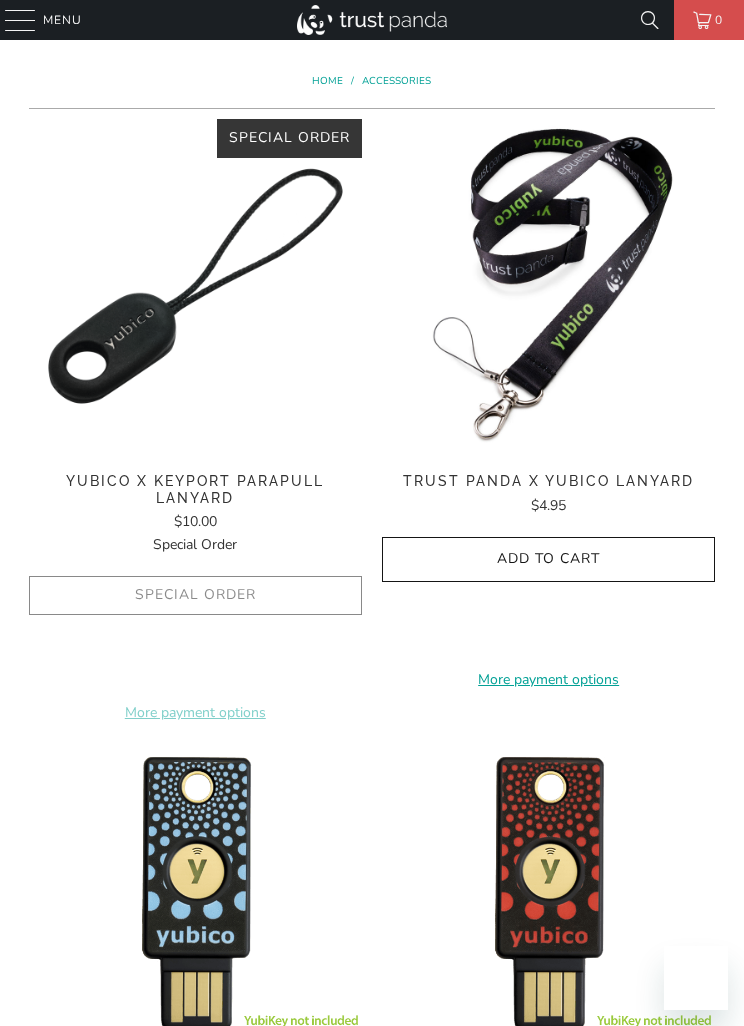 scroll, scrollTop: 0, scrollLeft: 0, axis: both 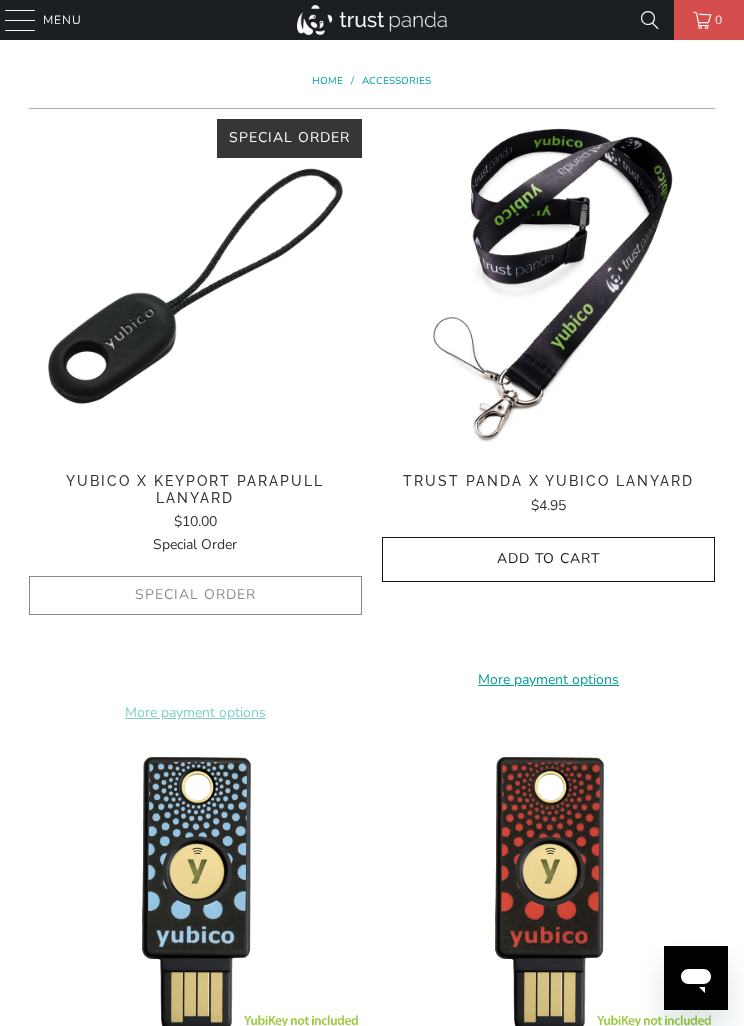 click at bounding box center (20, 20) 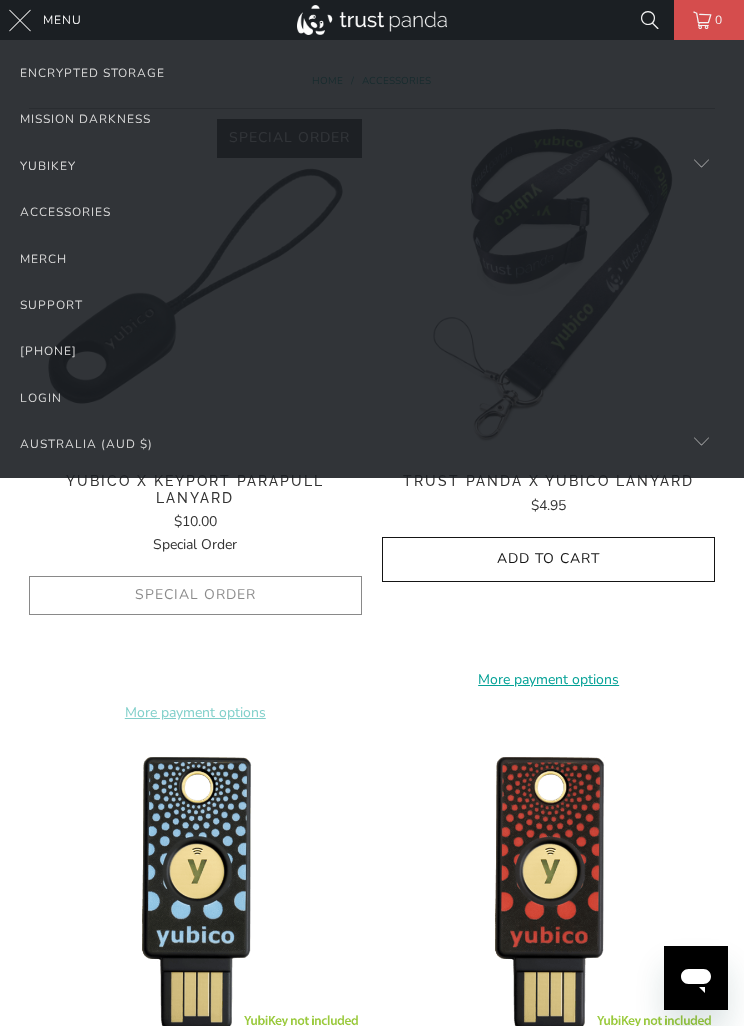 click on "Merch" at bounding box center (372, 259) 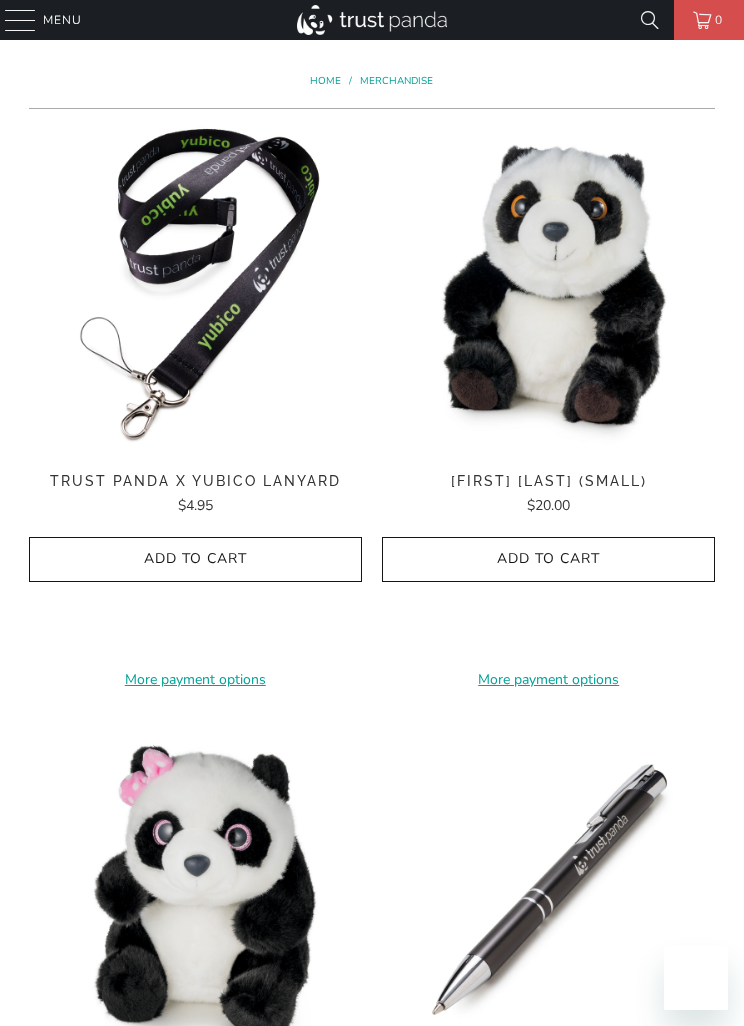 scroll, scrollTop: 0, scrollLeft: 0, axis: both 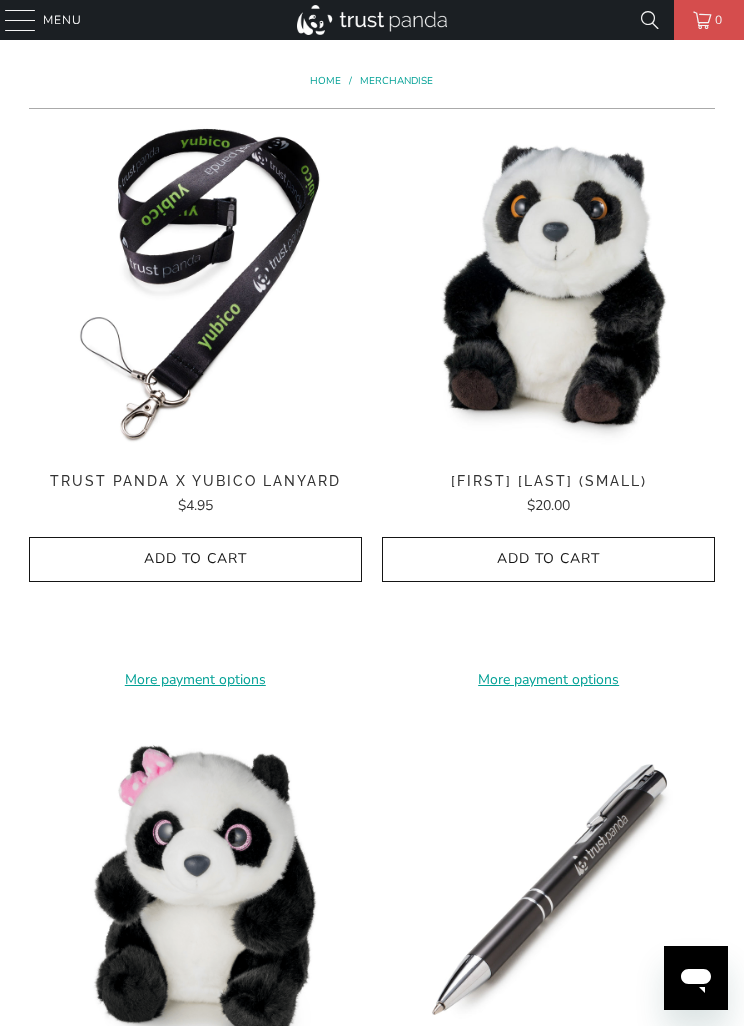 click at bounding box center [20, 20] 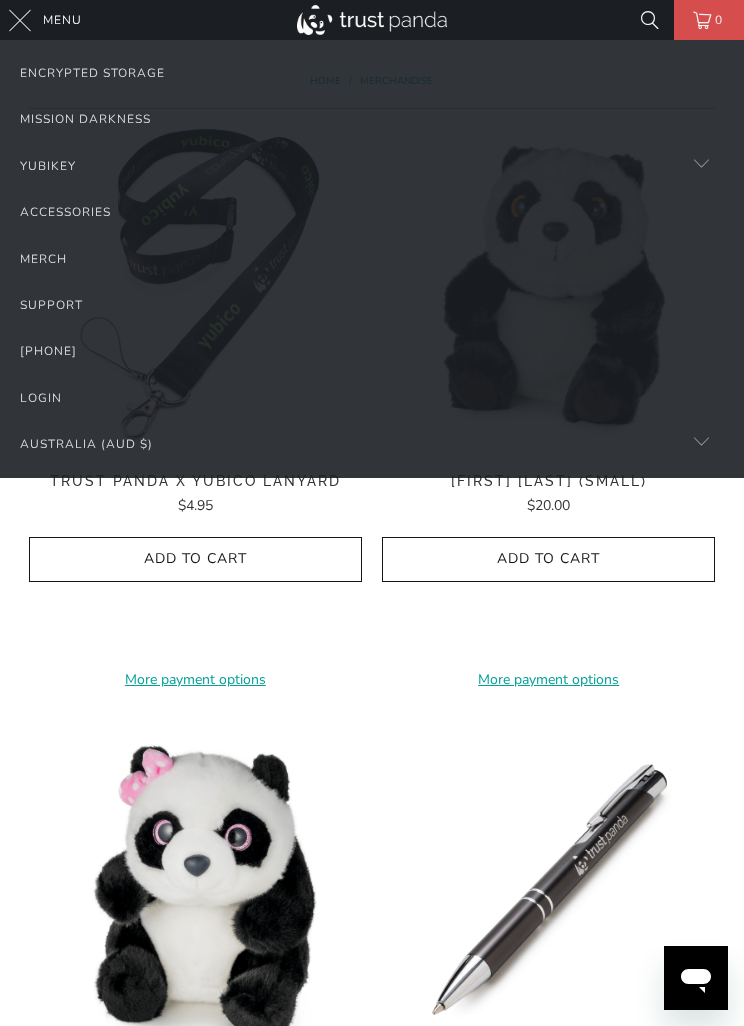 click on "Mission Darkness" at bounding box center (372, 119) 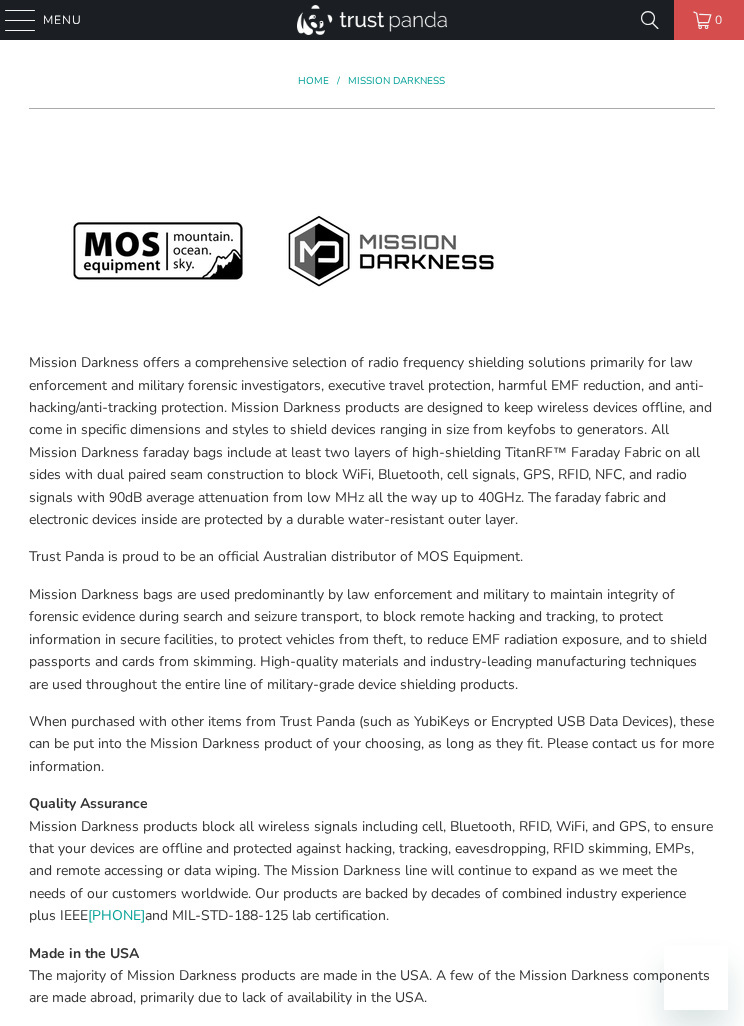 scroll, scrollTop: 0, scrollLeft: 0, axis: both 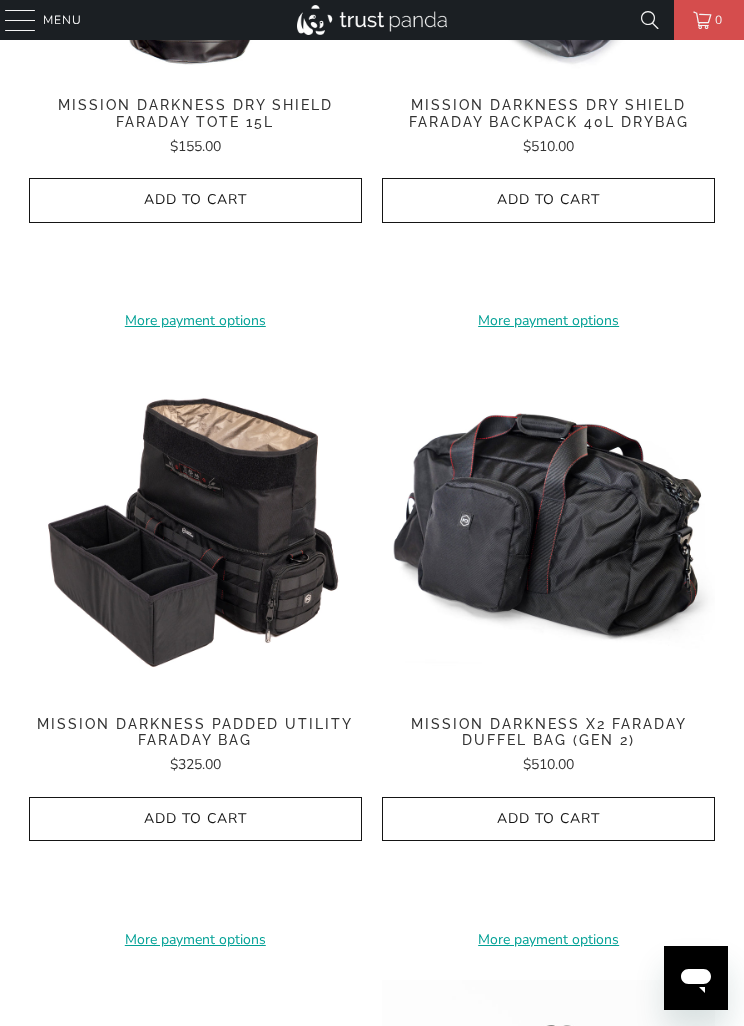 click at bounding box center [20, 20] 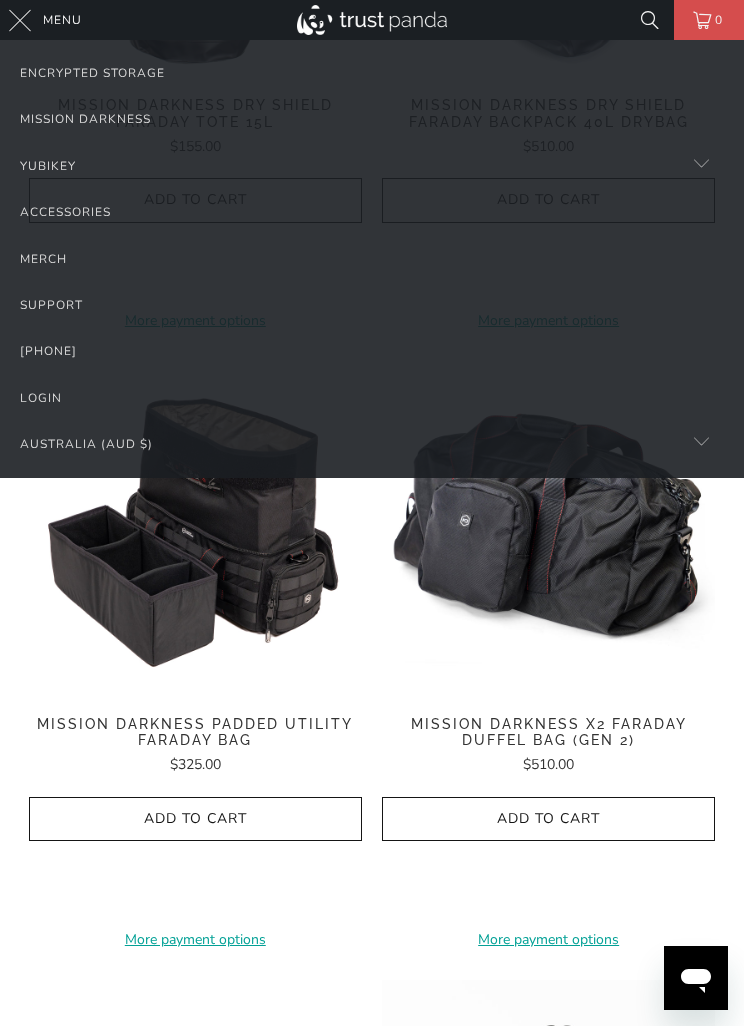 click on "Encrypted Storage" at bounding box center (372, 73) 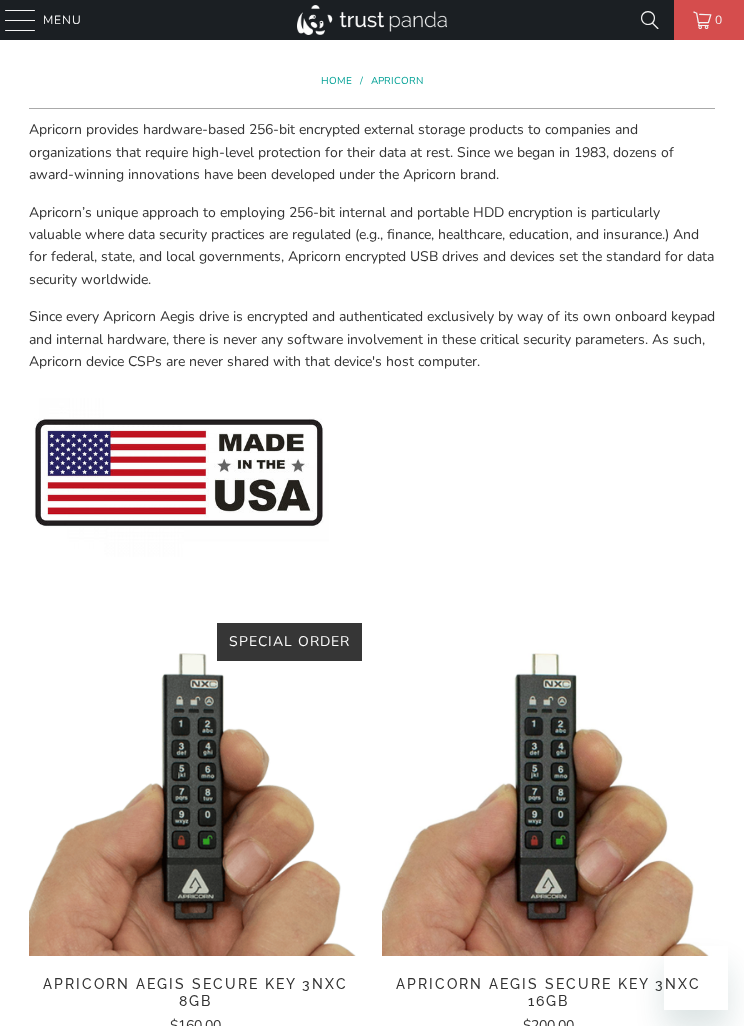 scroll, scrollTop: 0, scrollLeft: 0, axis: both 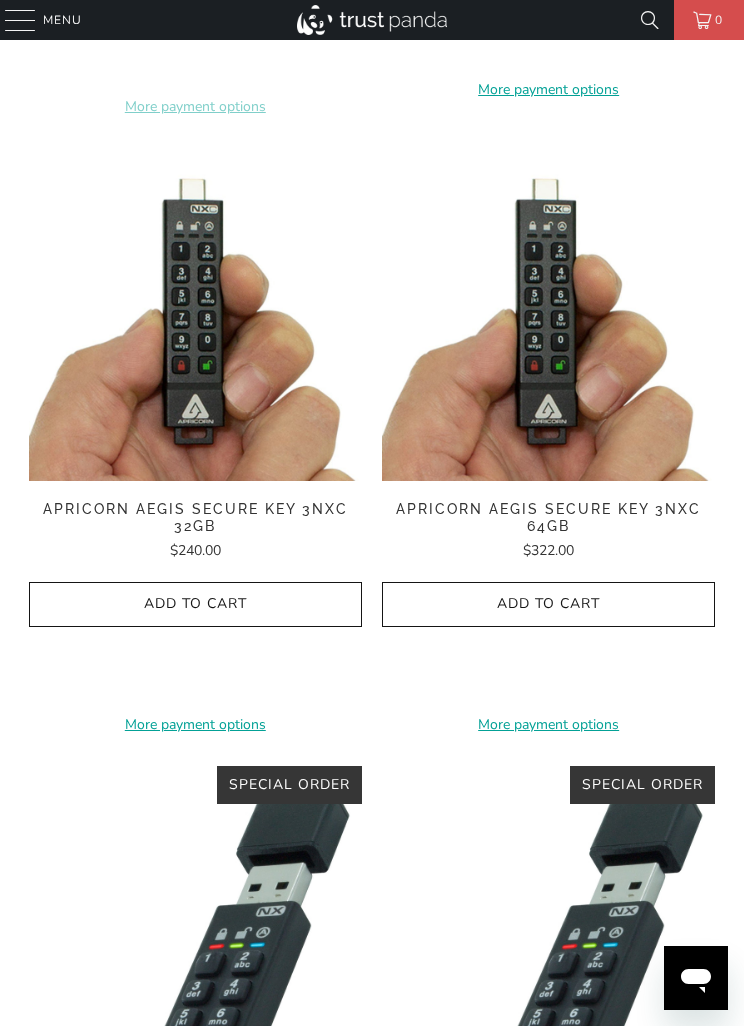 click at bounding box center (195, 314) 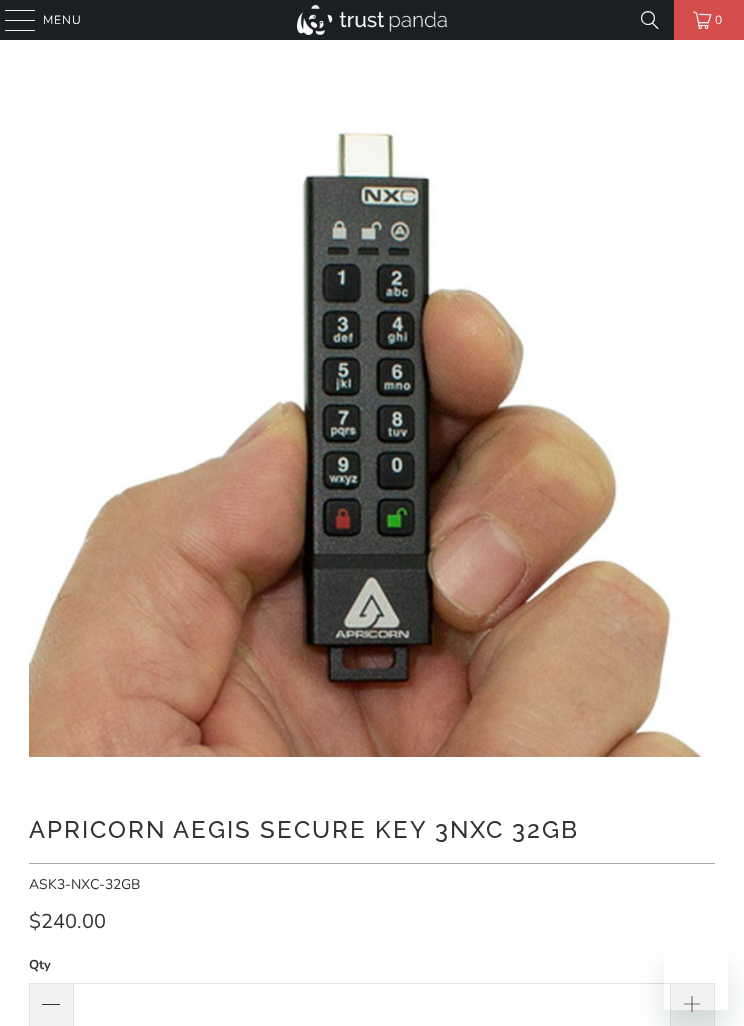scroll, scrollTop: 0, scrollLeft: 0, axis: both 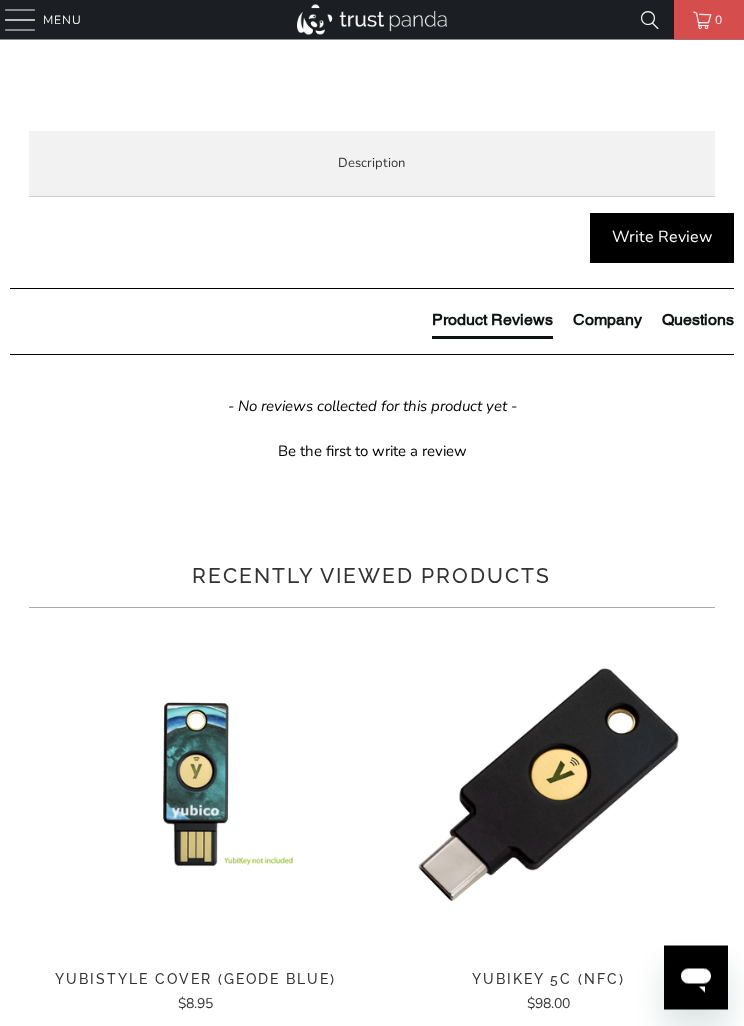 click on "Specifications" at bounding box center (0, 0) 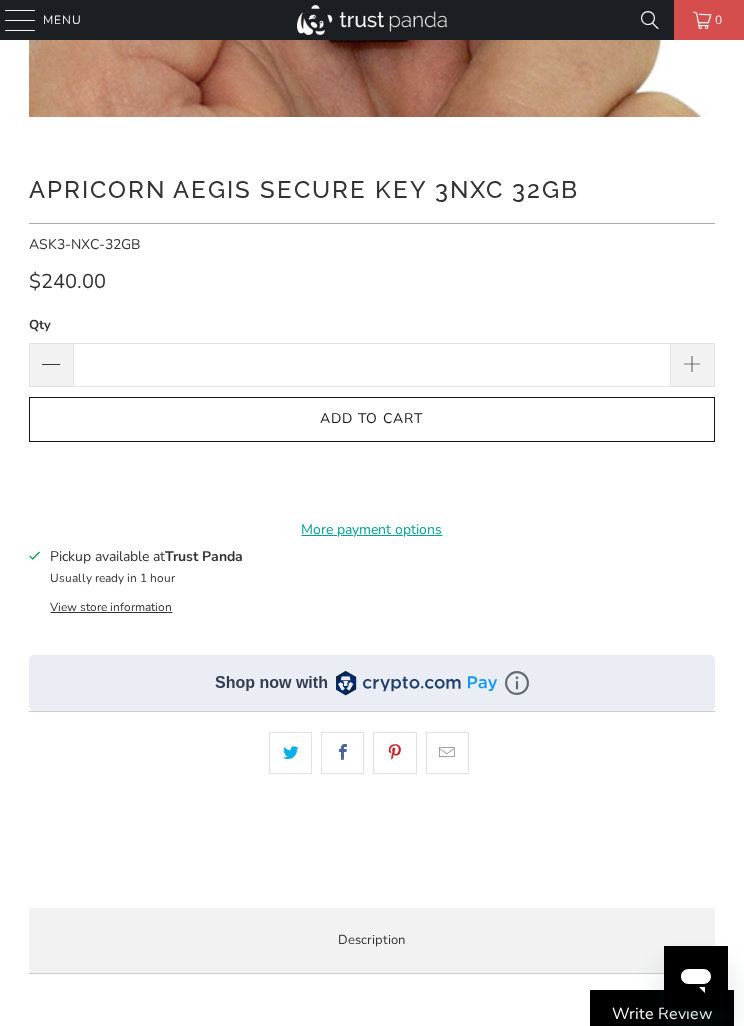 scroll, scrollTop: 639, scrollLeft: 0, axis: vertical 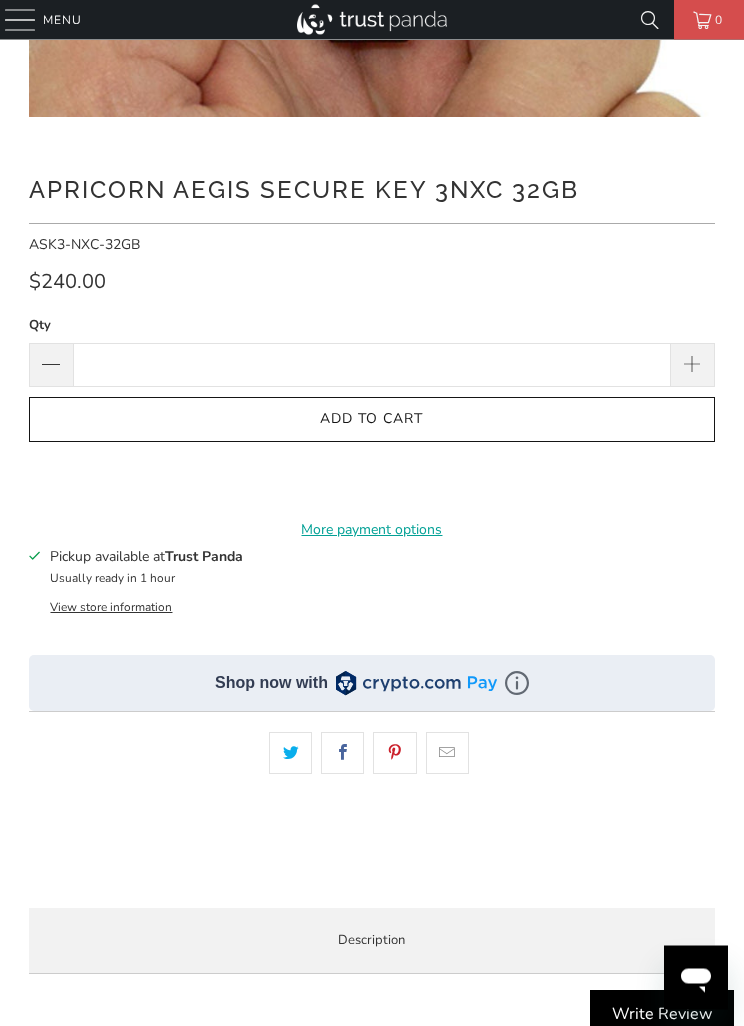 click on "More payment options" 